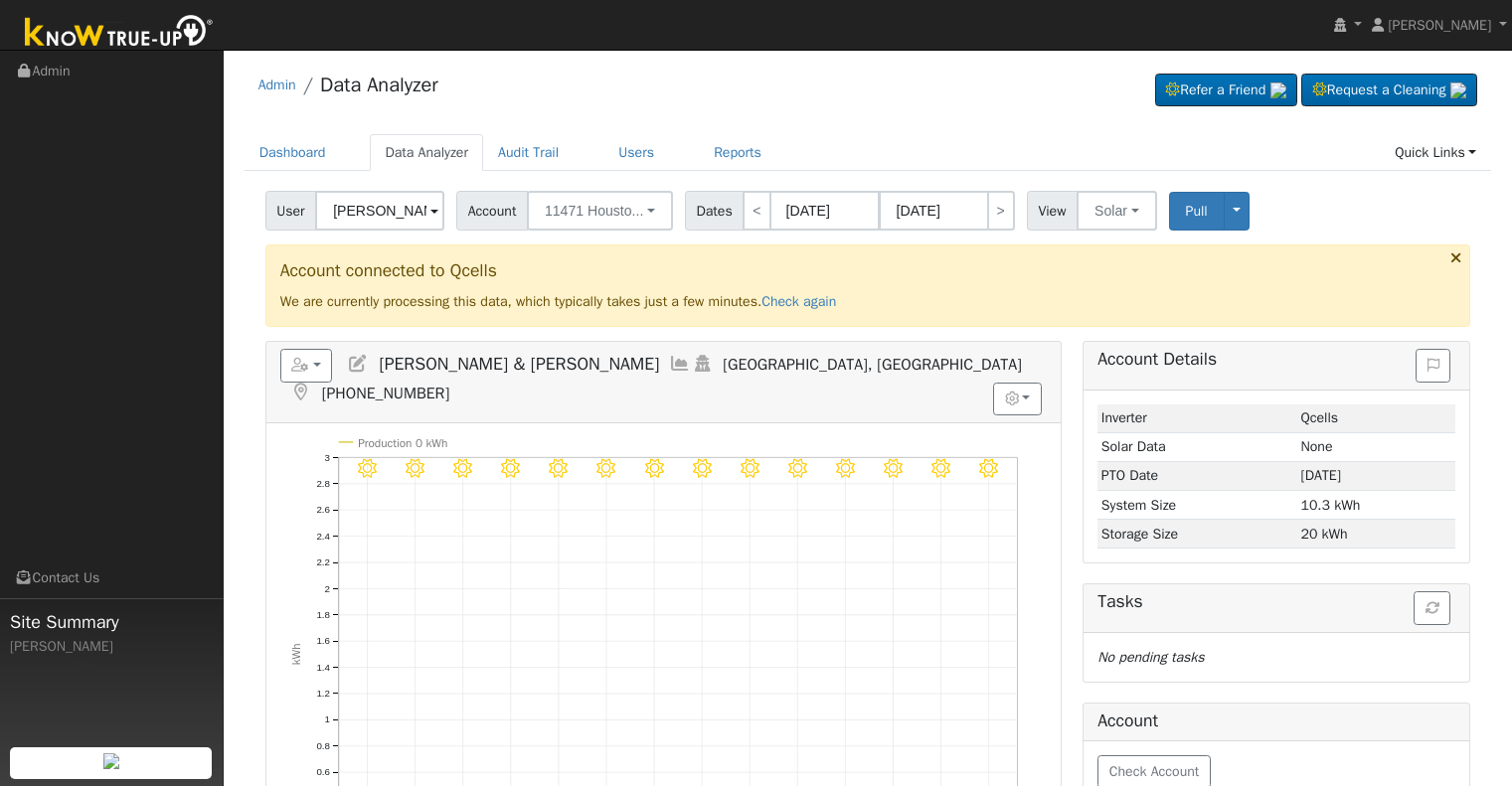 scroll, scrollTop: 0, scrollLeft: 0, axis: both 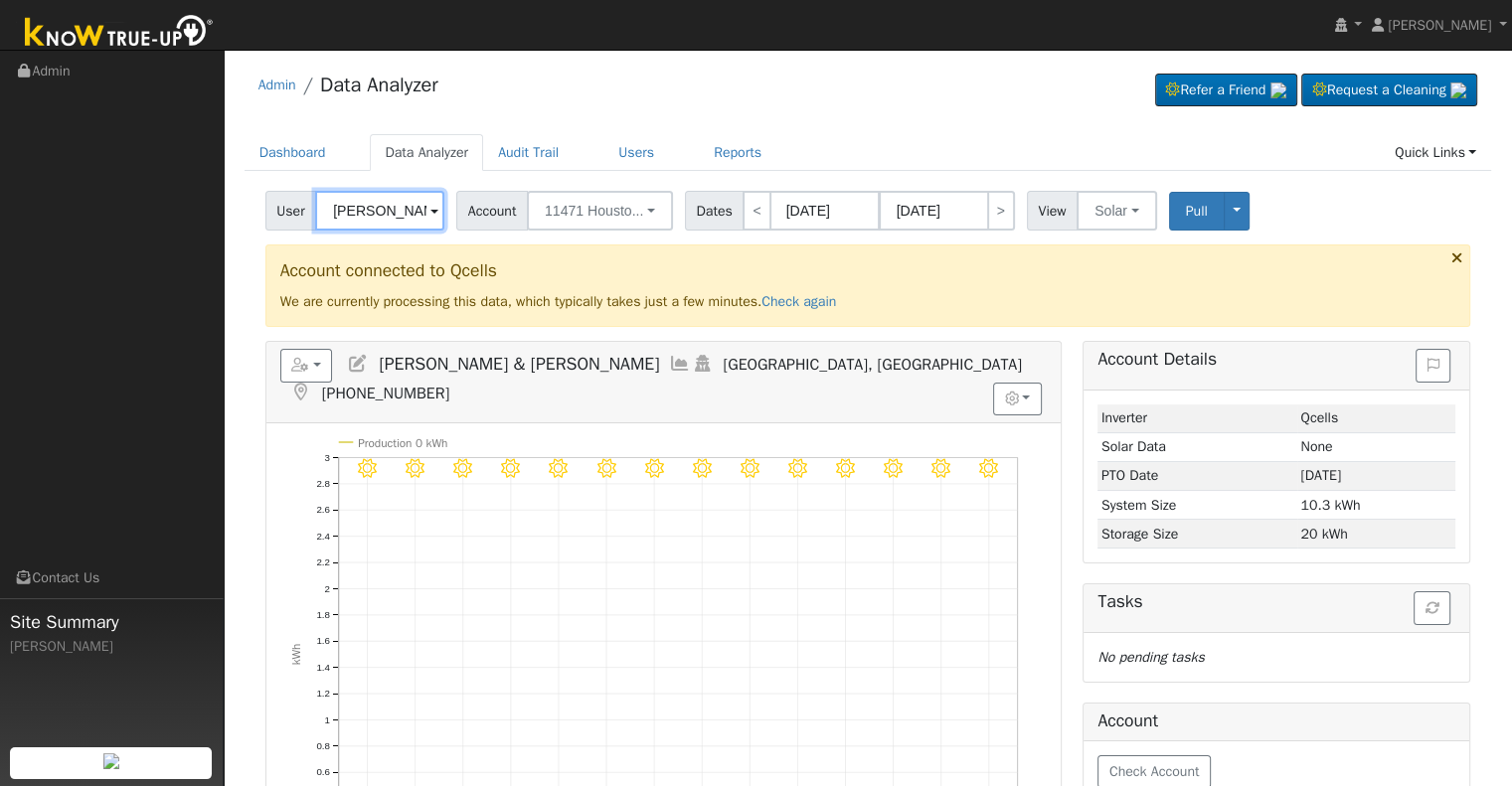 click on "[PERSON_NAME] & [PERSON_NAME]" at bounding box center (380, 211) 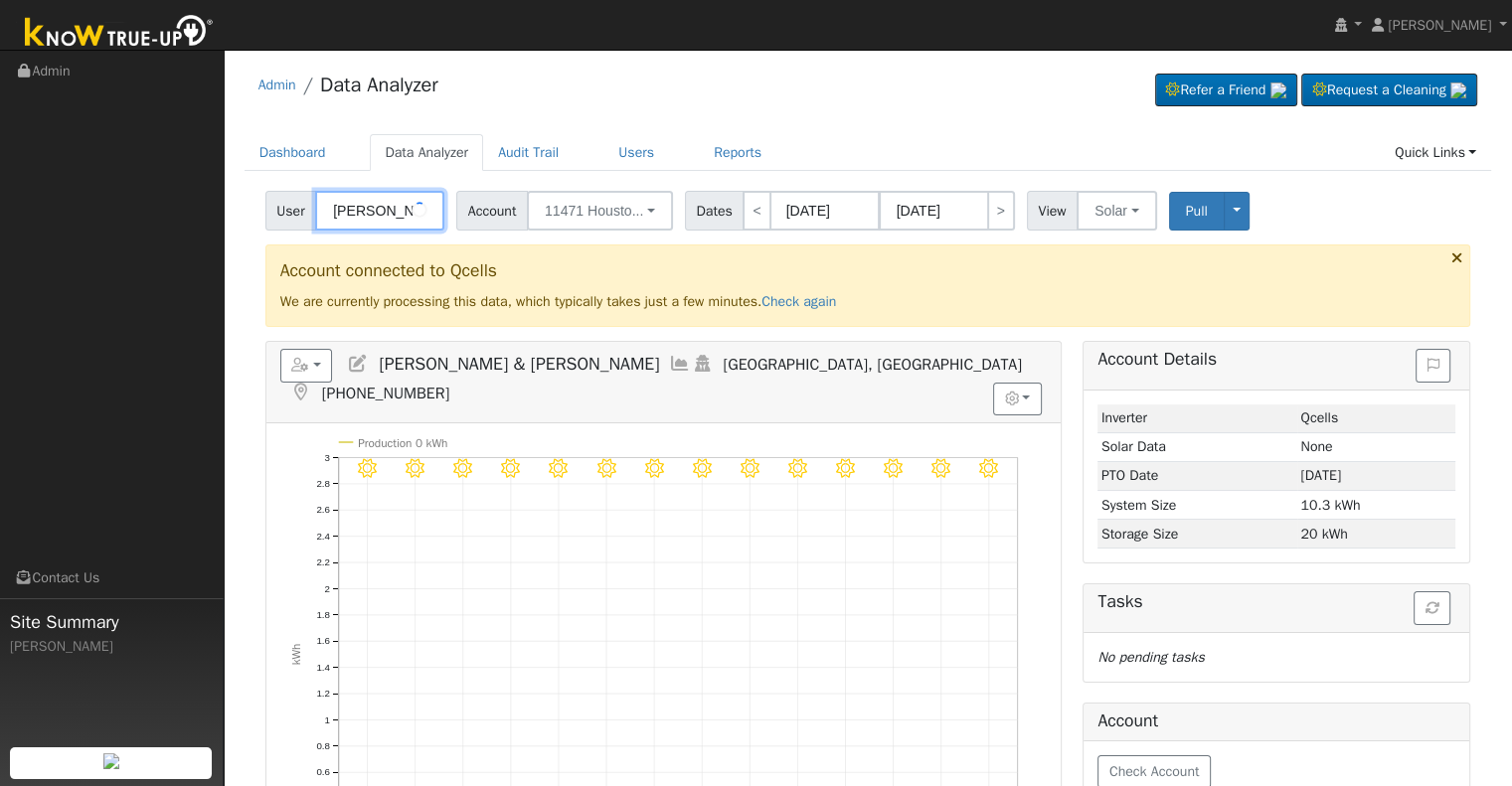 click on "[PERSON_NAME] & [PERSON_NAME]" at bounding box center (380, 211) 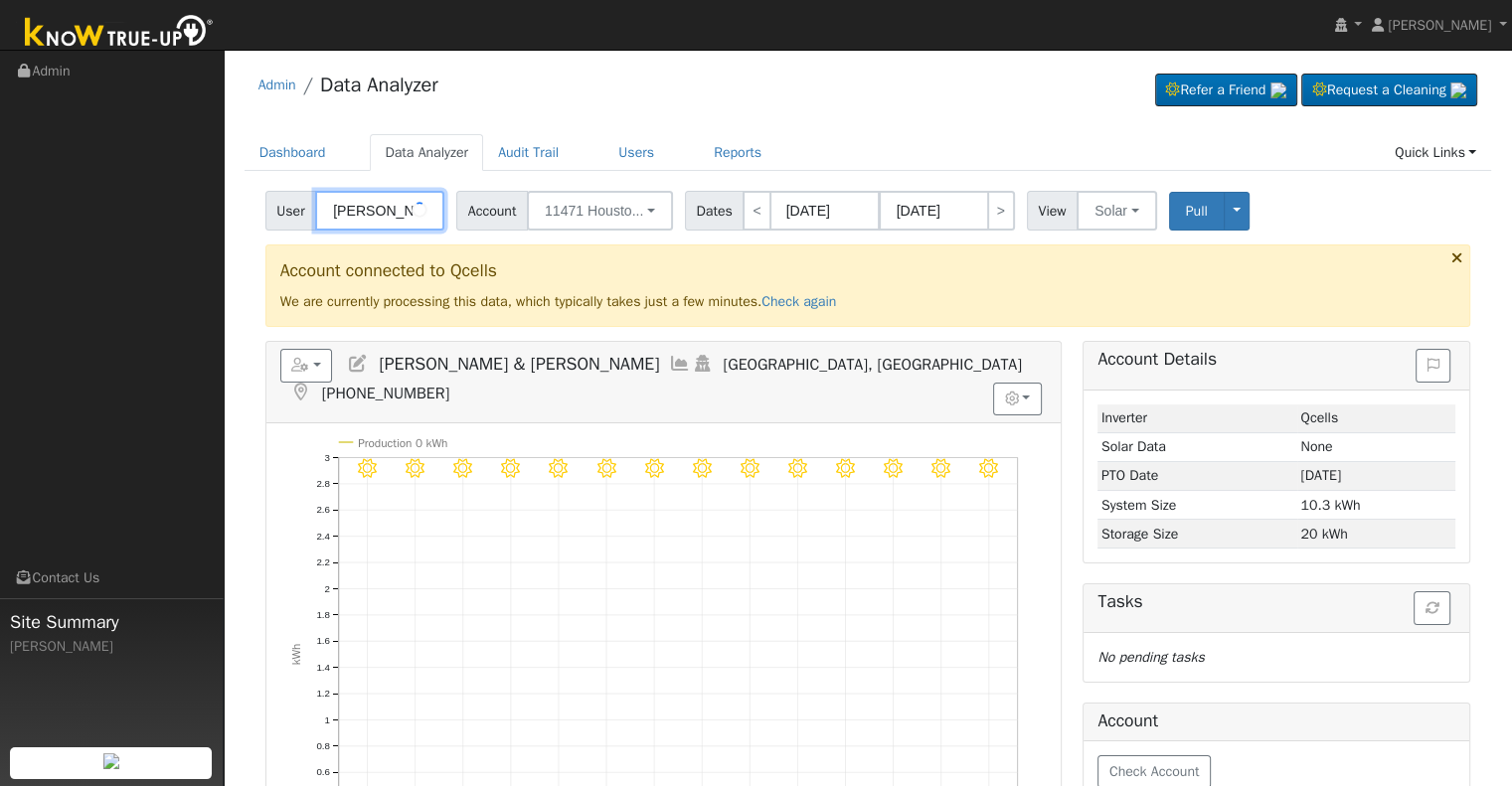 click on "[PERSON_NAME] & [PERSON_NAME]" at bounding box center [380, 211] 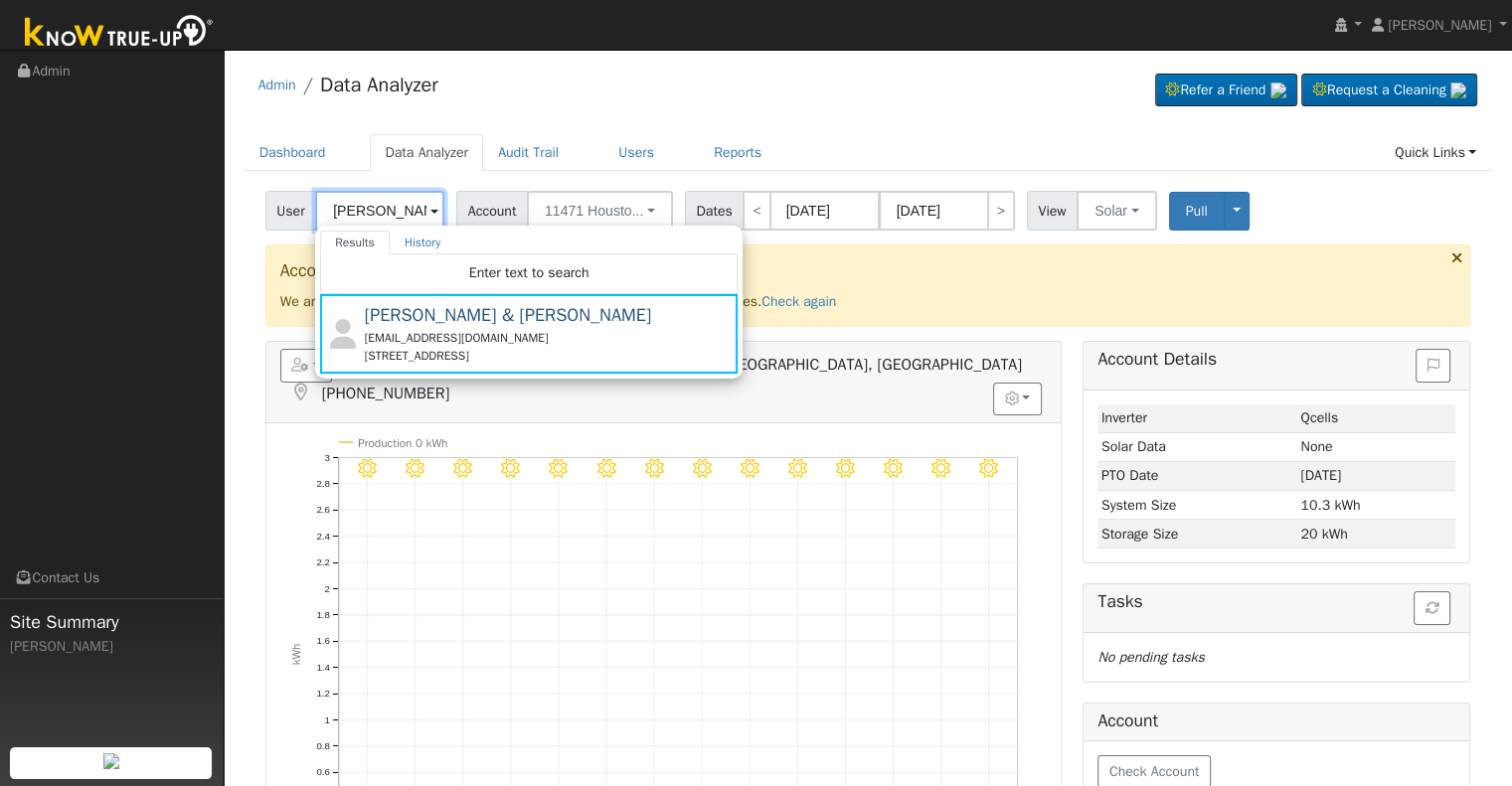 click on "[PERSON_NAME]" at bounding box center (380, 211) 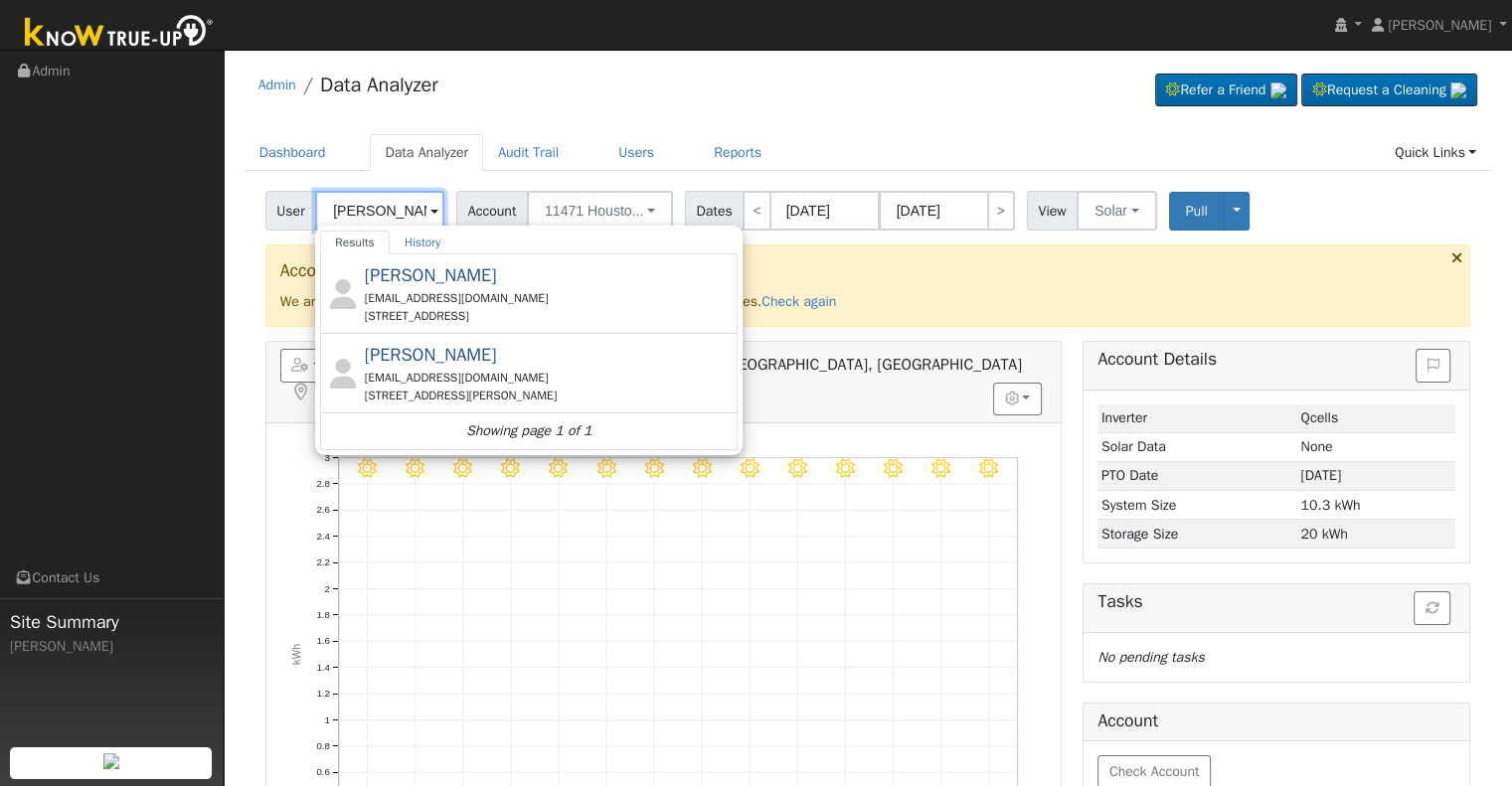 click on "[PERSON_NAME]" at bounding box center [380, 211] 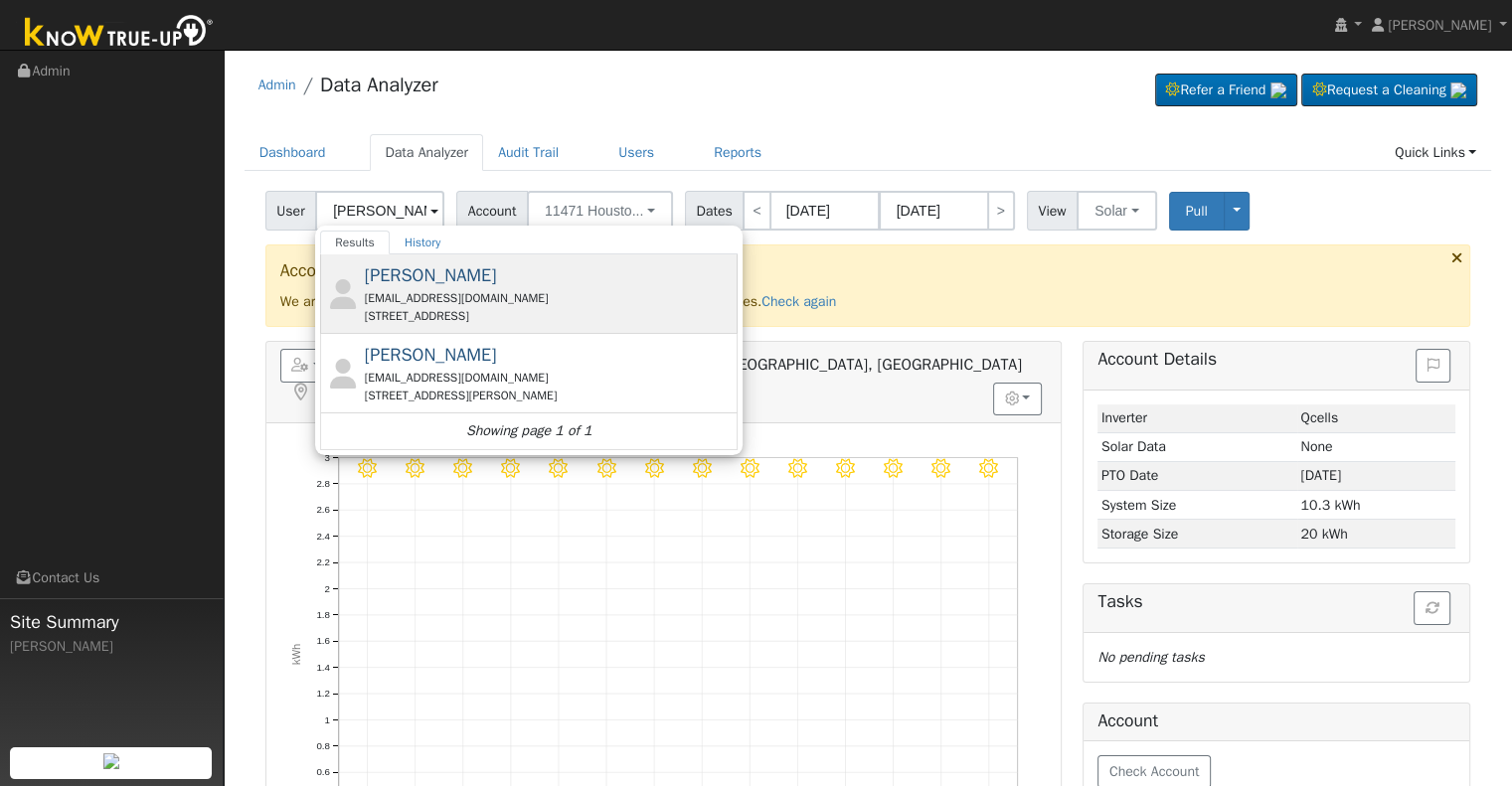 click on "[EMAIL_ADDRESS][DOMAIN_NAME]" at bounding box center (549, 298) 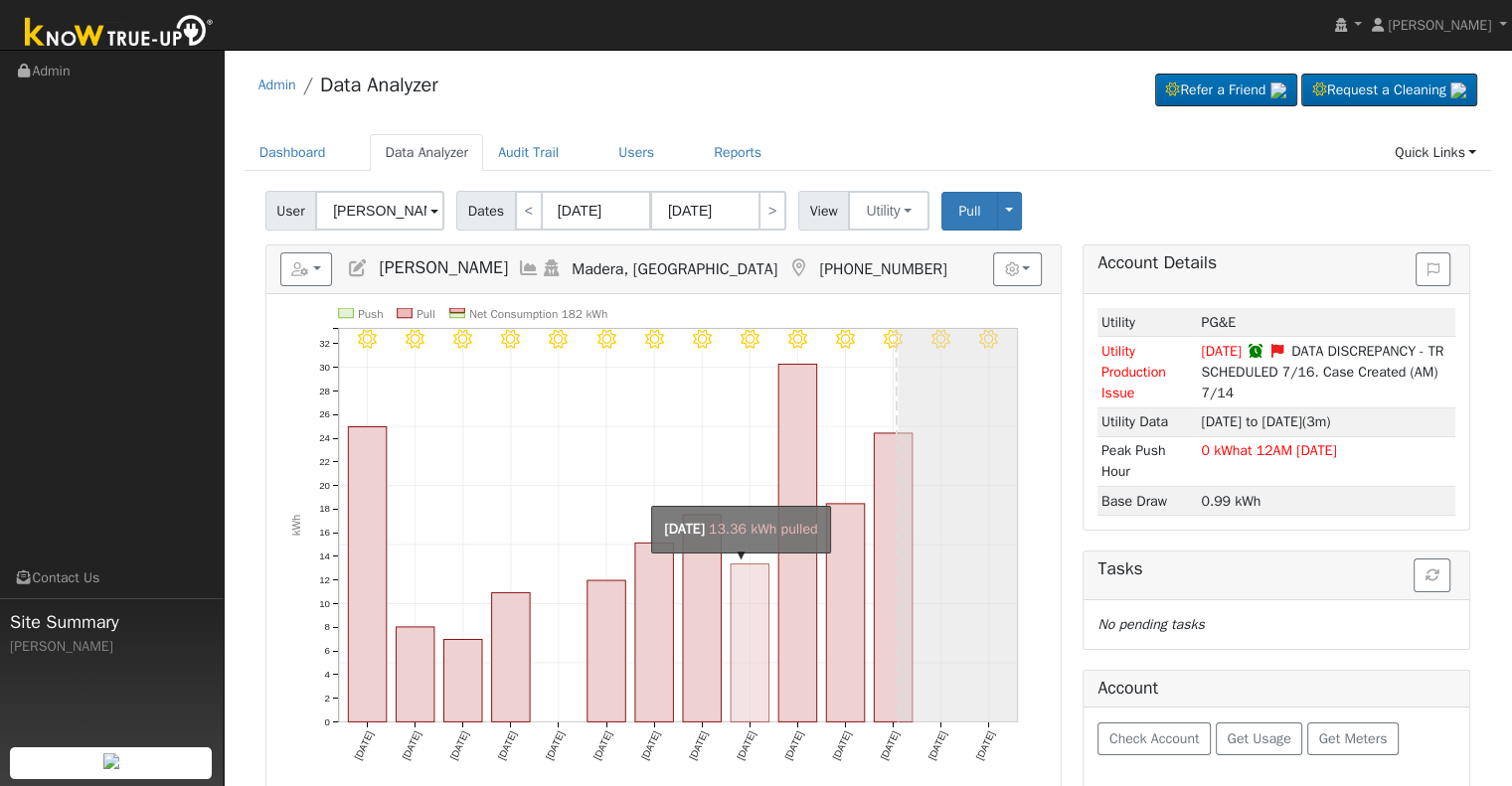 scroll, scrollTop: 99, scrollLeft: 0, axis: vertical 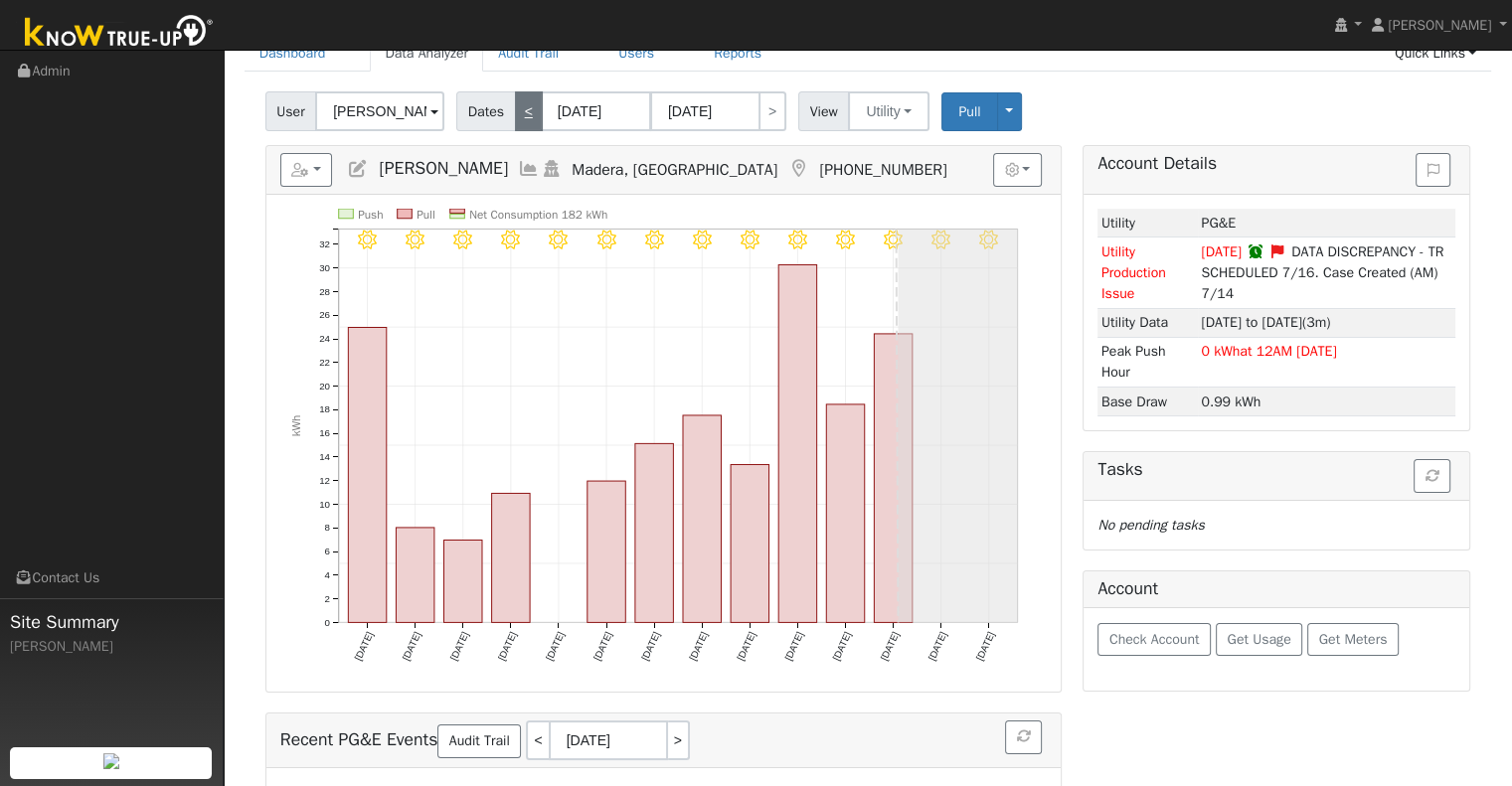 click on "<" at bounding box center [529, 111] 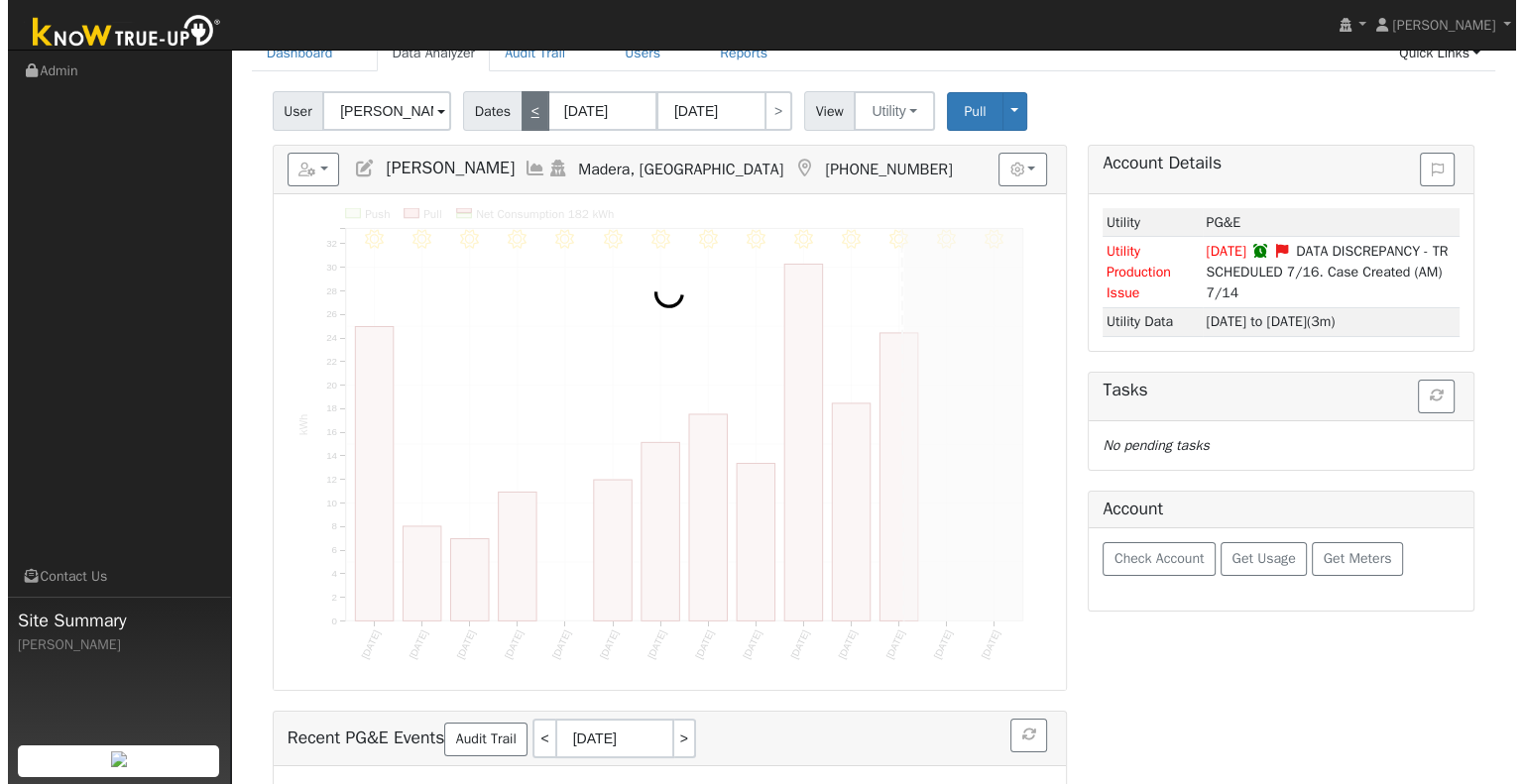 scroll, scrollTop: 0, scrollLeft: 0, axis: both 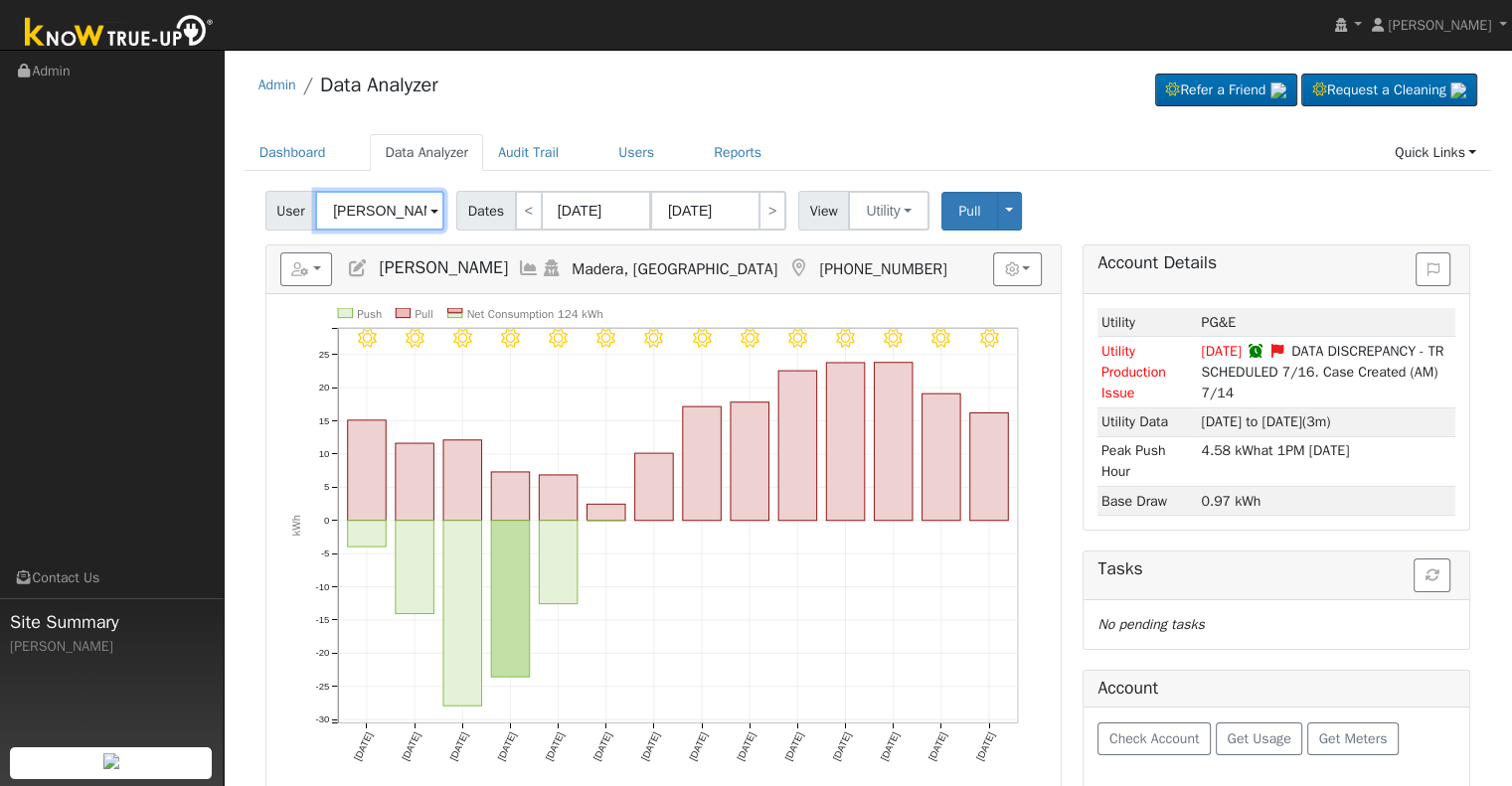 click on "[PERSON_NAME]" at bounding box center [380, 211] 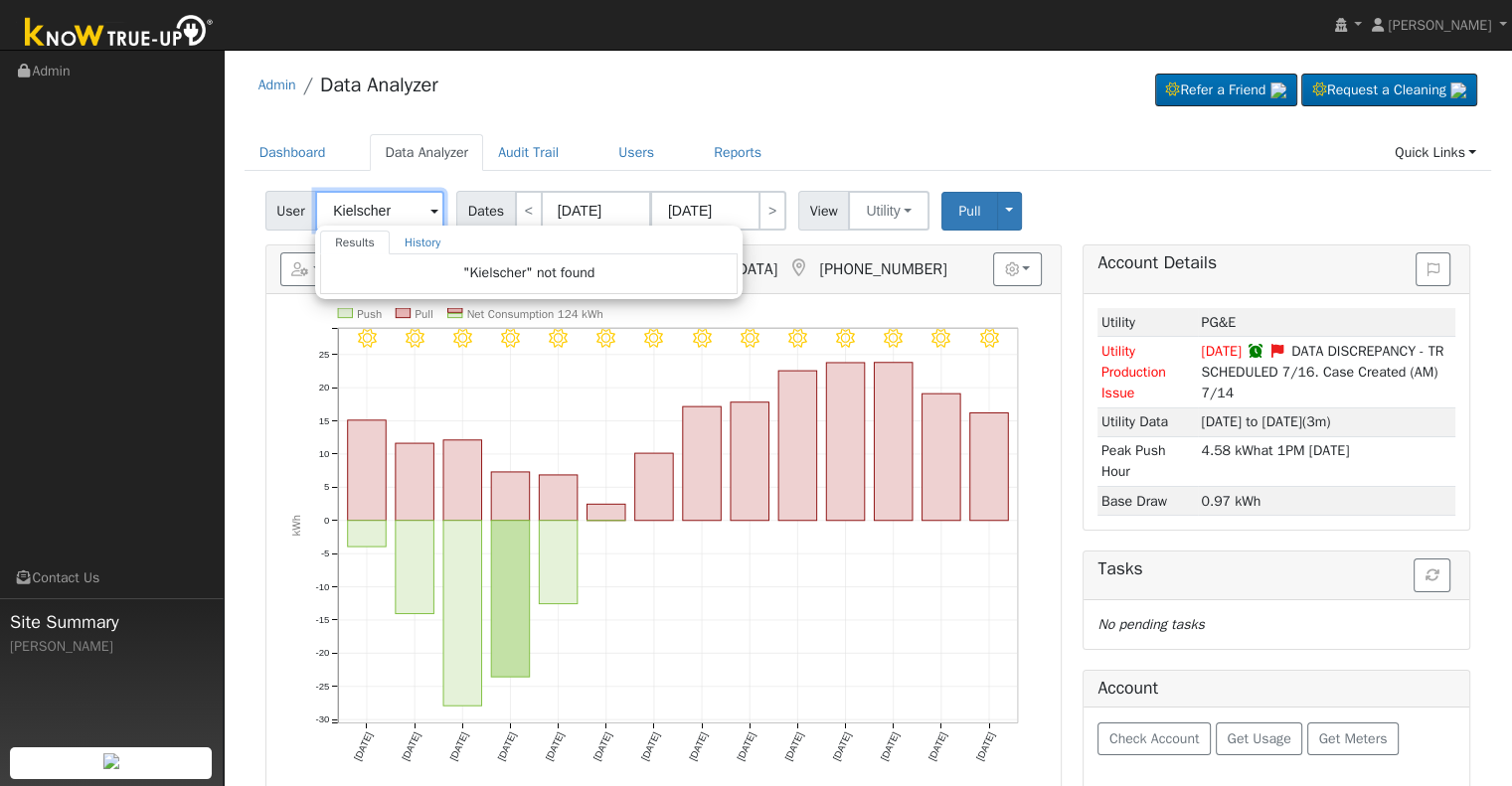 click on "Kielscher" at bounding box center (380, 211) 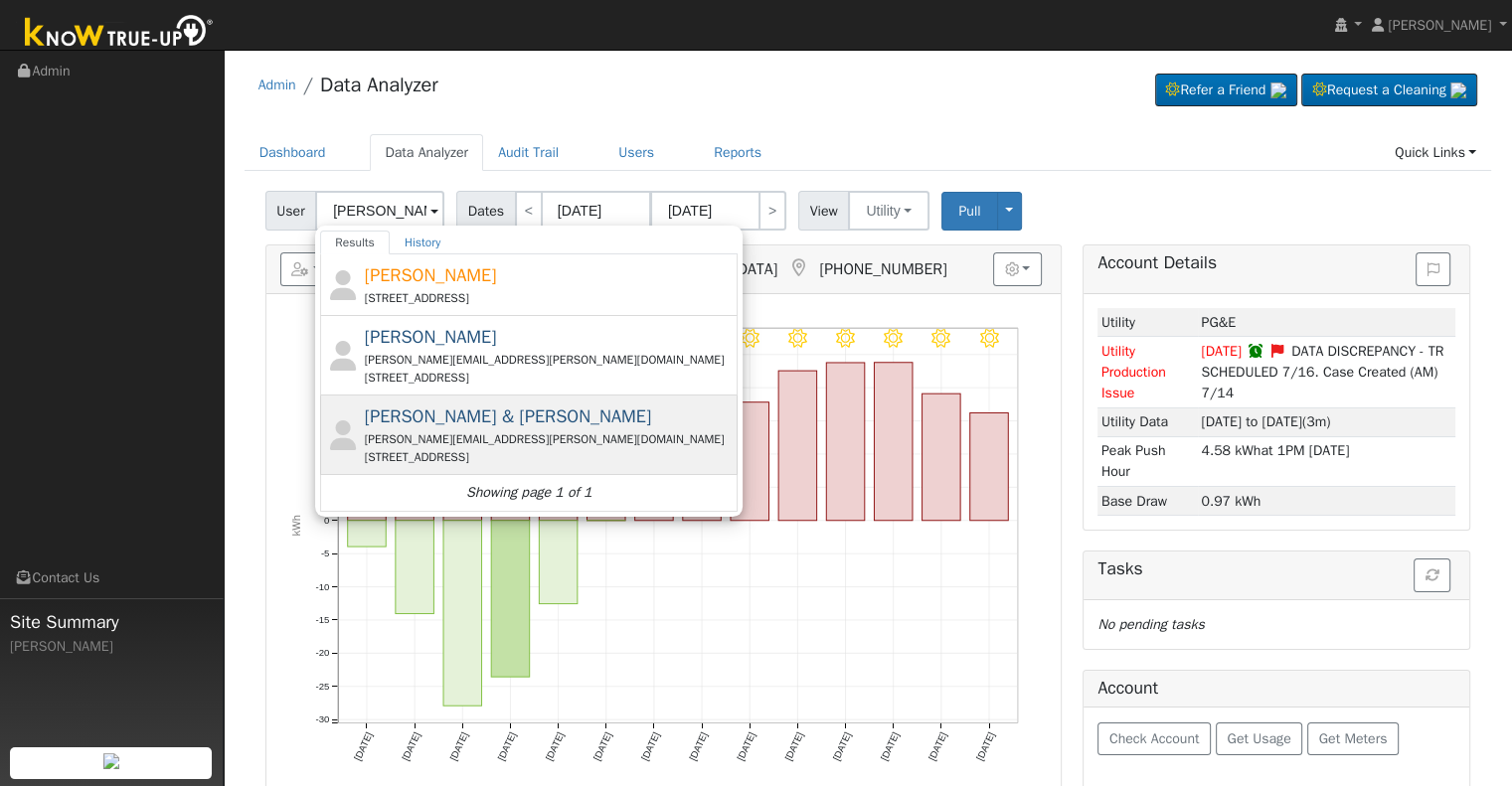click on "[PERSON_NAME] & [PERSON_NAME] [PERSON_NAME][EMAIL_ADDRESS][PERSON_NAME][DOMAIN_NAME] [STREET_ADDRESS]" at bounding box center [549, 434] 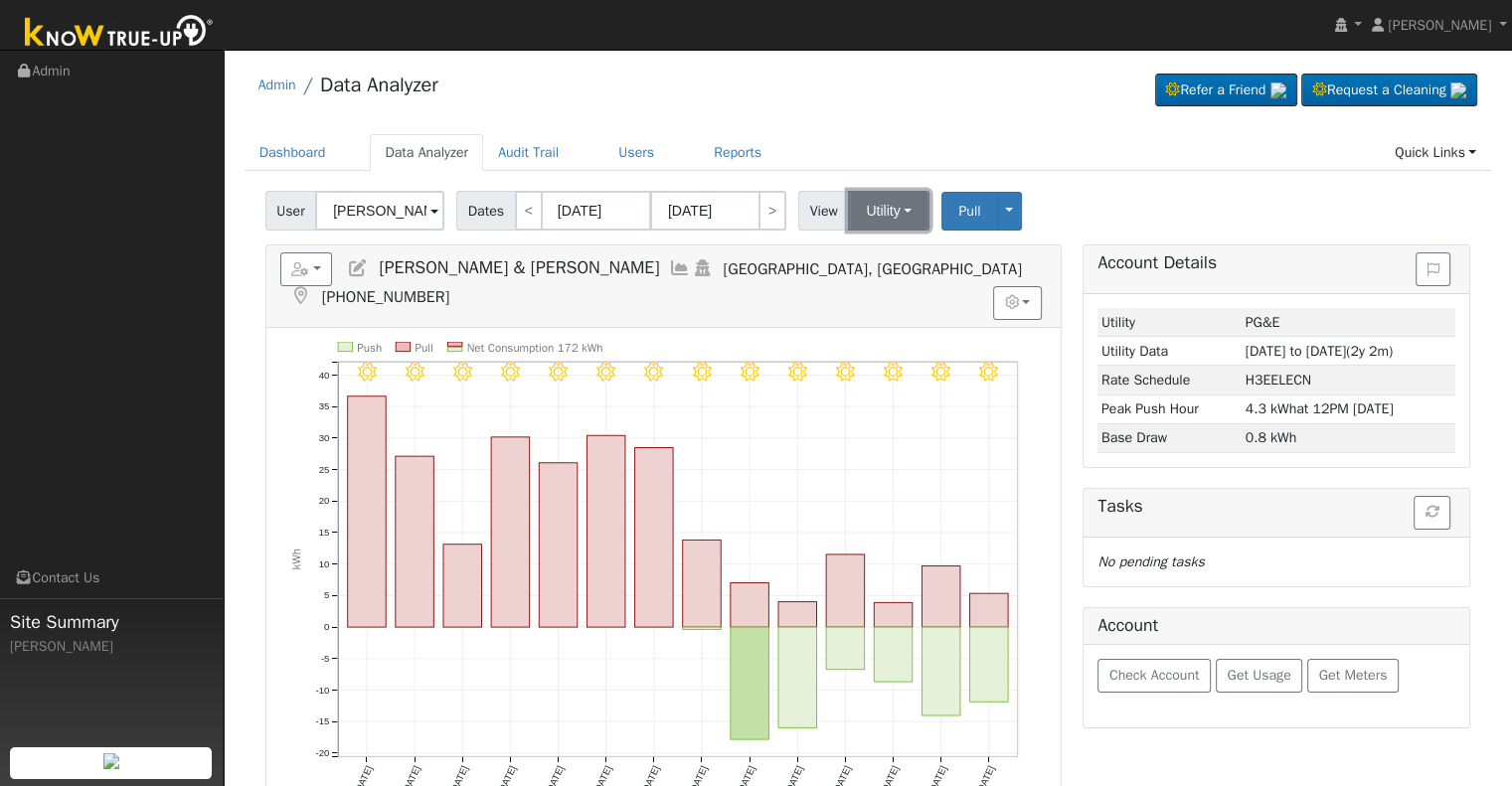 click on "Utility" at bounding box center [889, 211] 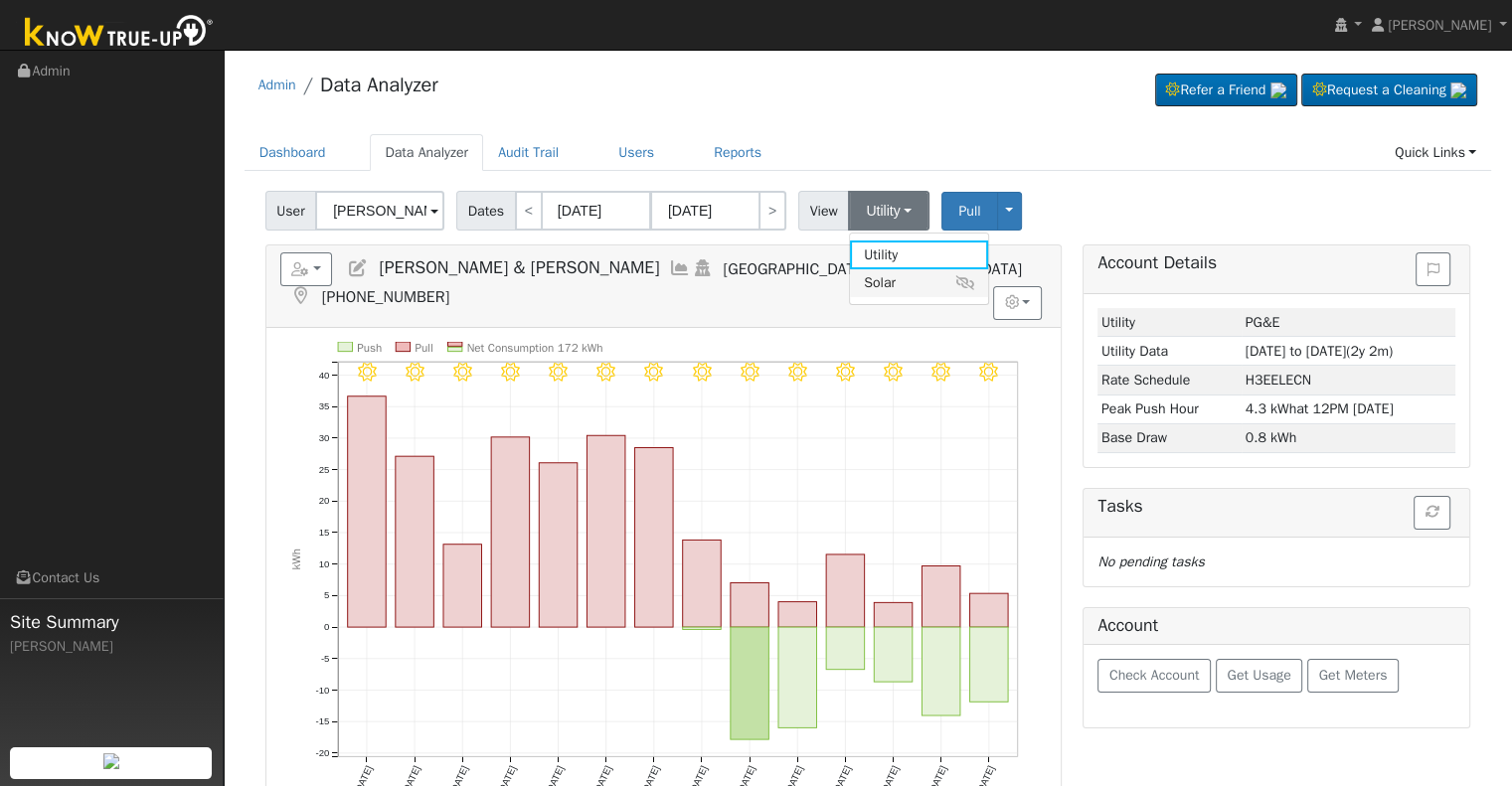 click on "Solar" at bounding box center [919, 283] 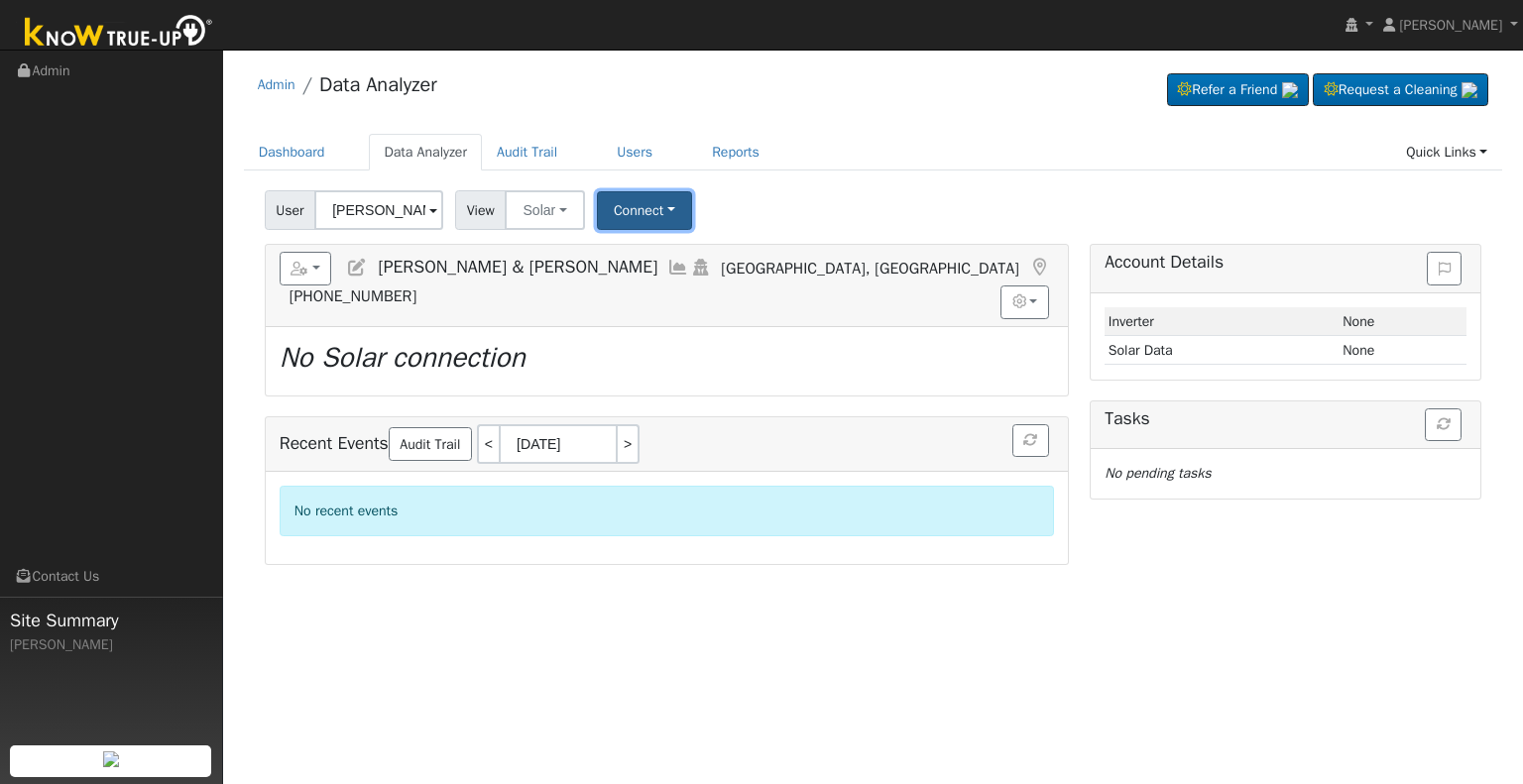 click on "Connect" at bounding box center (644, 210) 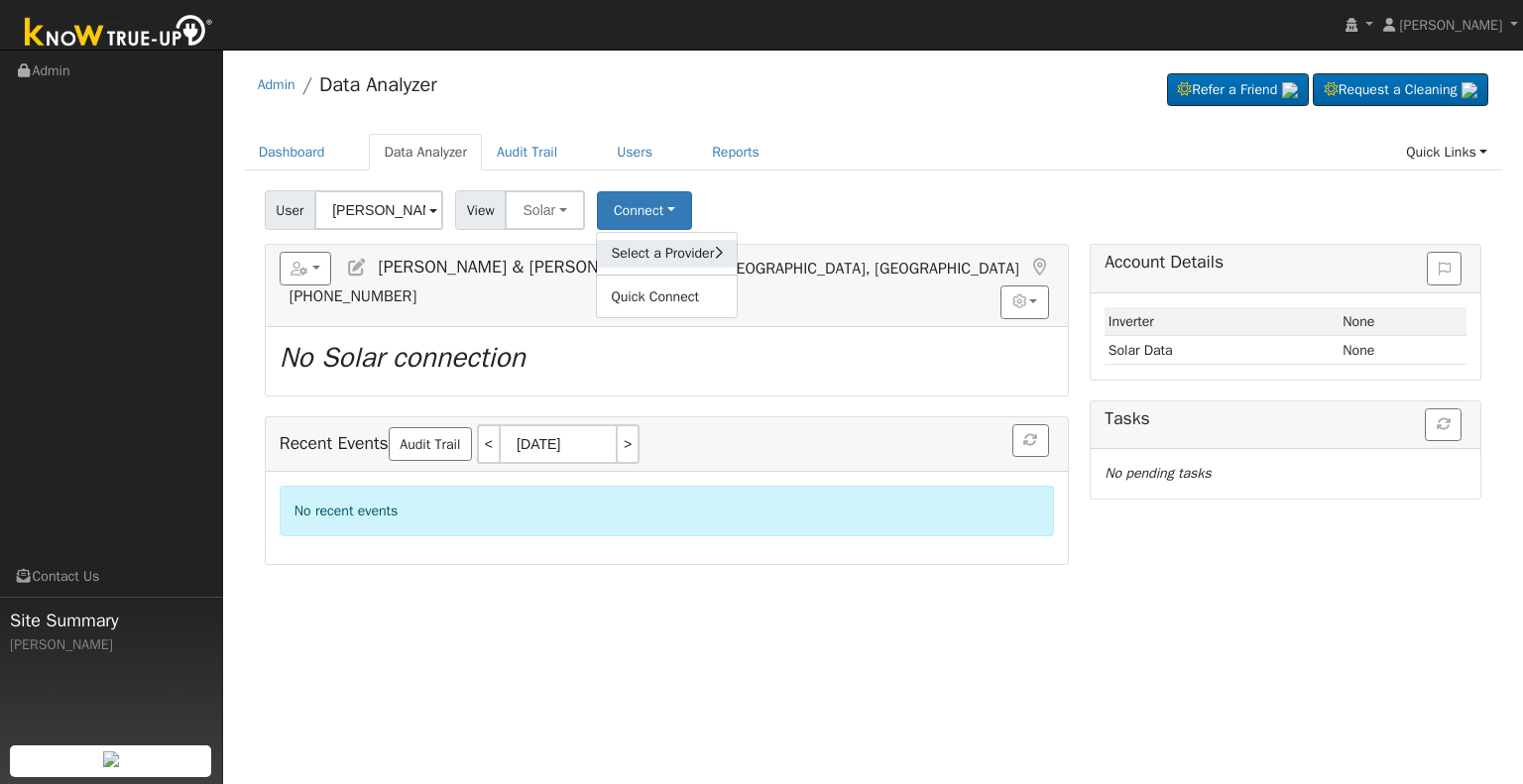 click on "Select a Provider" 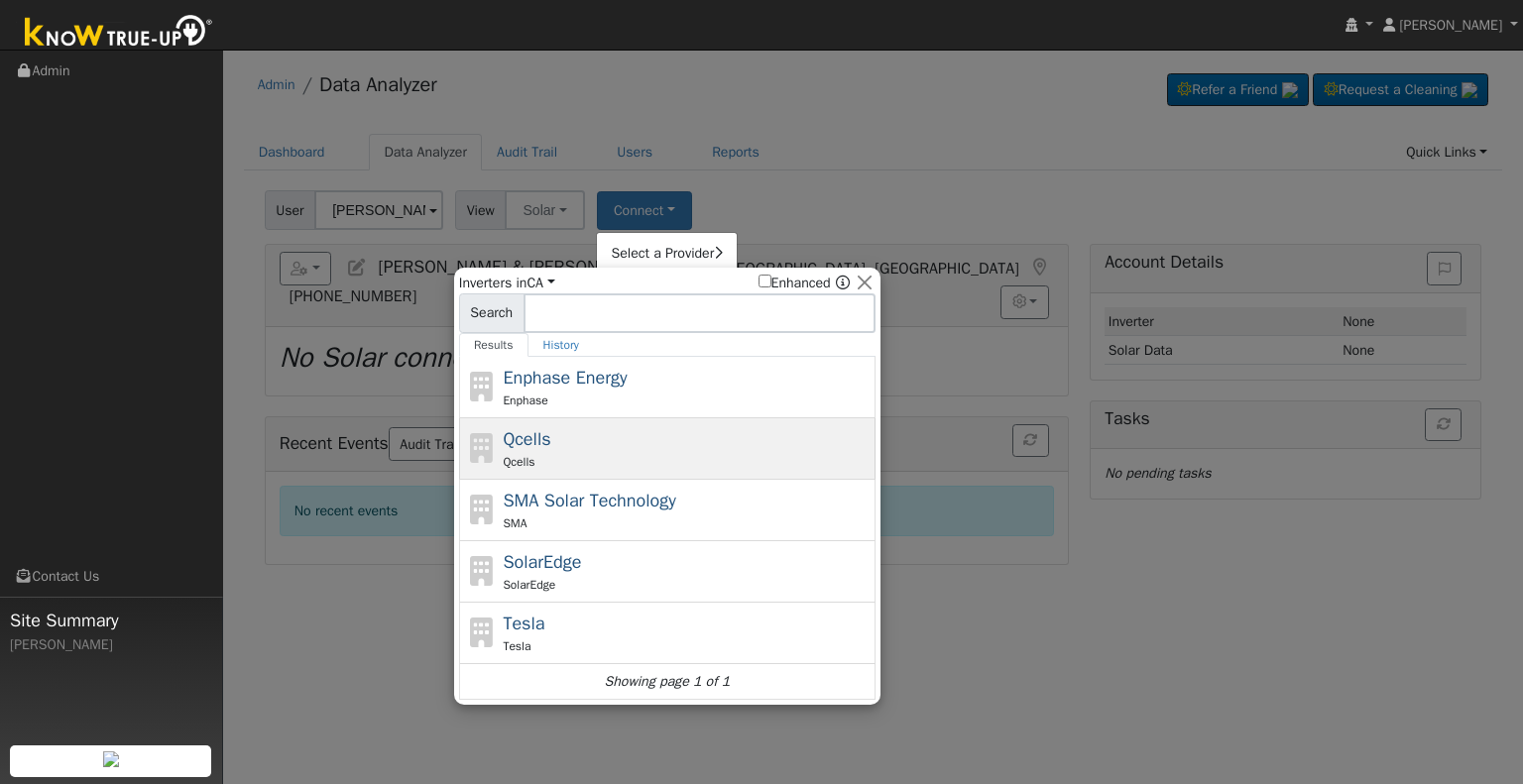 click on "Qcells Qcells" at bounding box center (686, 448) 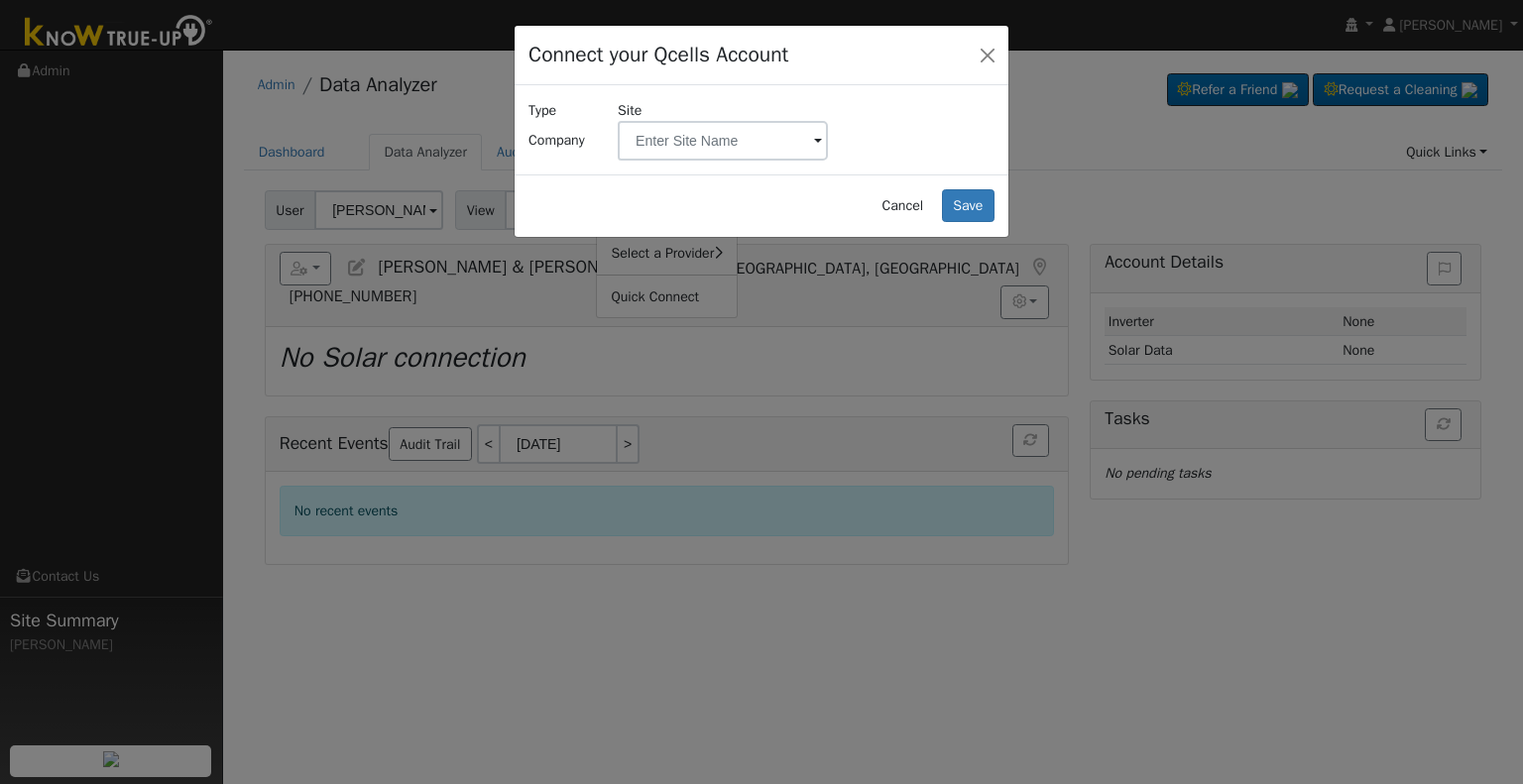 click on "Type Company Company User Site" at bounding box center (762, 129) 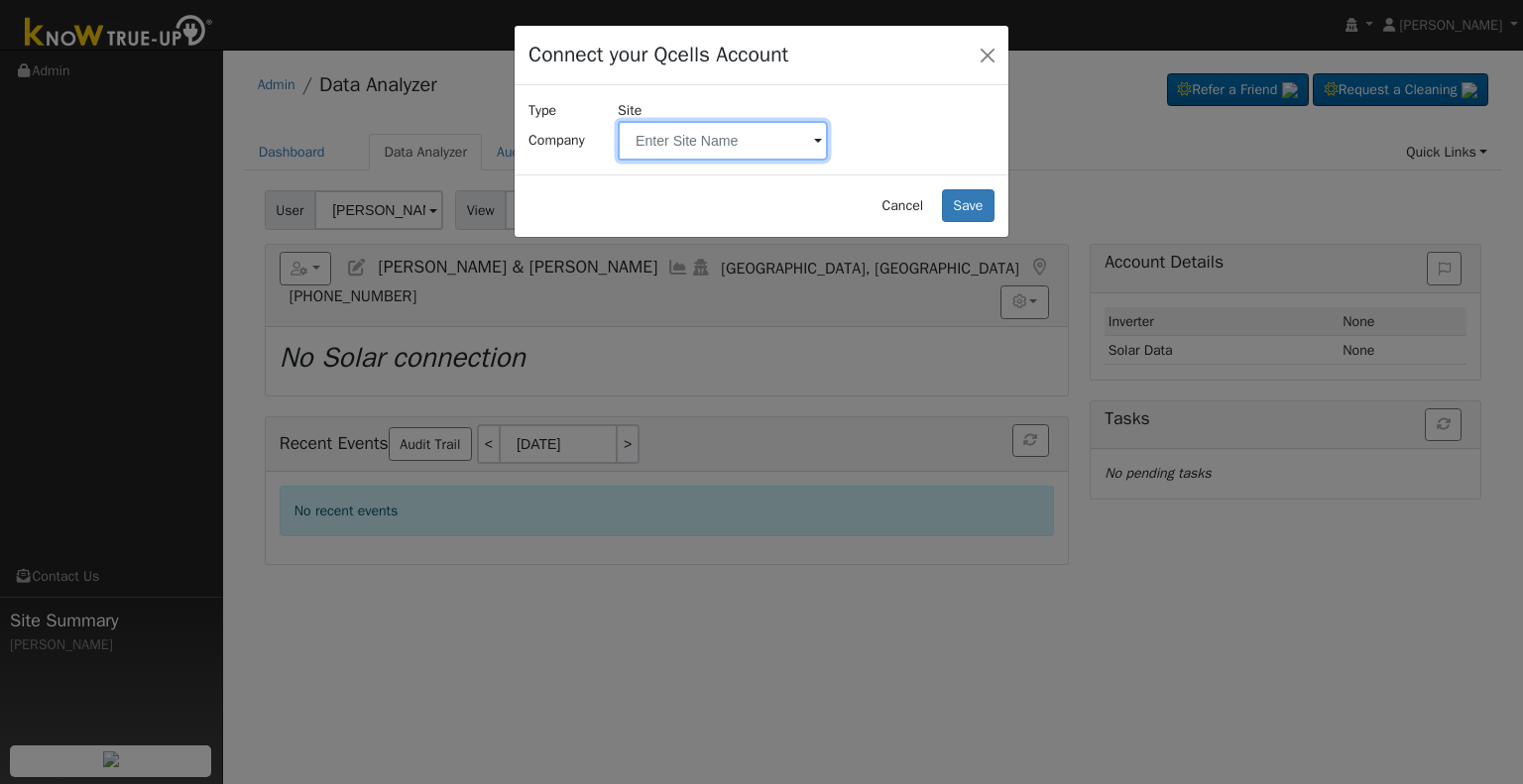 click at bounding box center [723, 141] 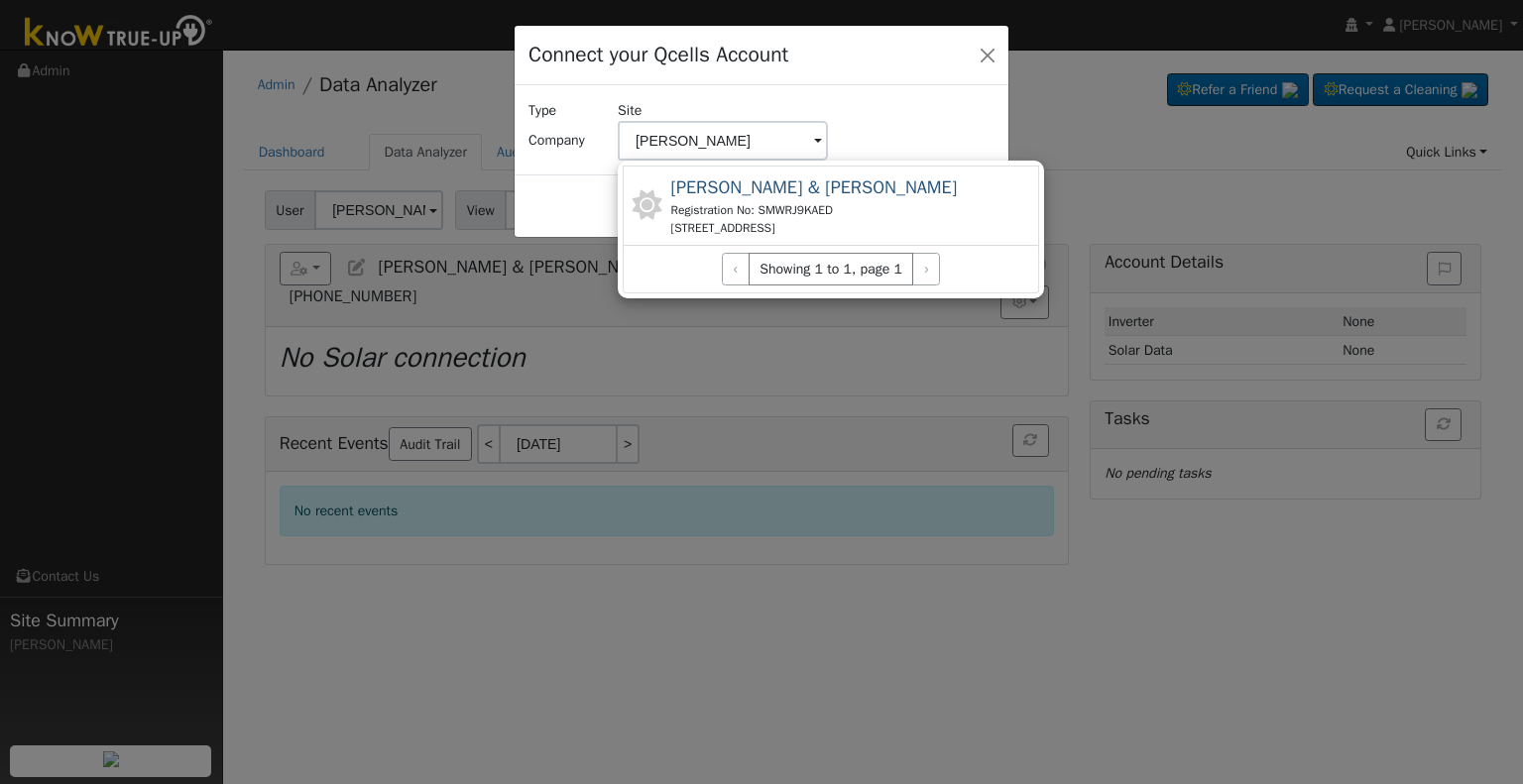 click on "[PERSON_NAME] & [PERSON_NAME]" at bounding box center [814, 187] 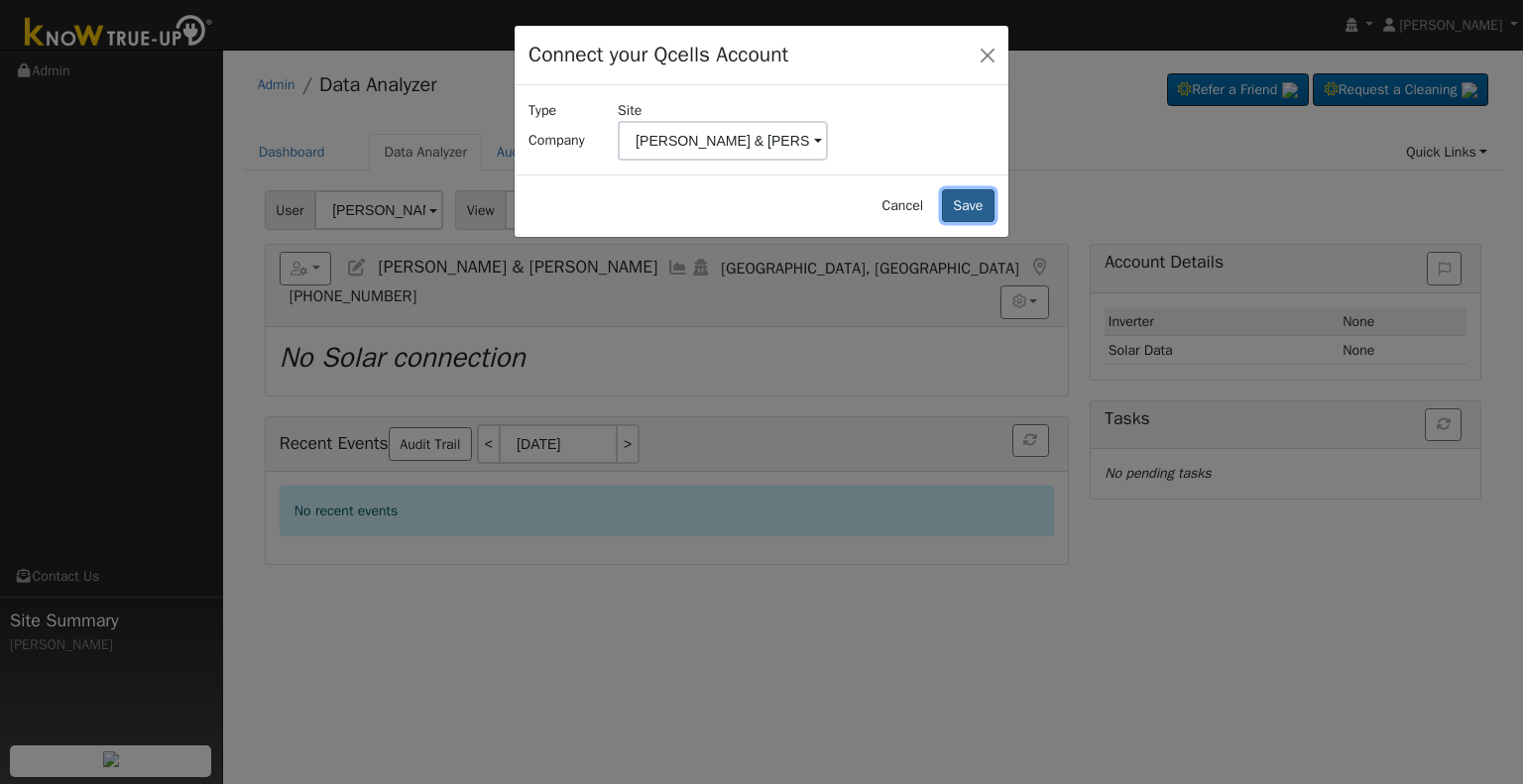 click on "Save" at bounding box center (968, 206) 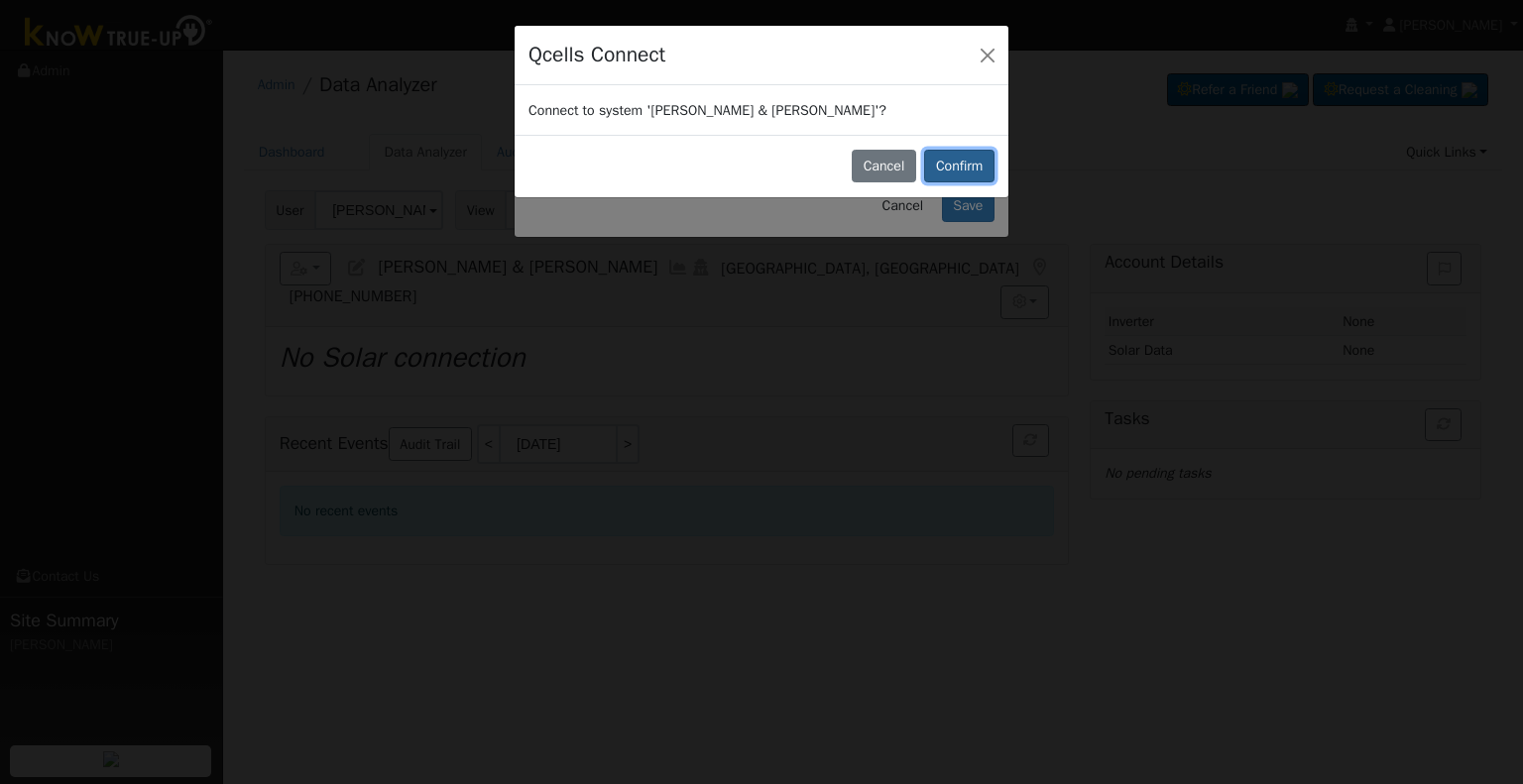 click on "Confirm" at bounding box center [959, 167] 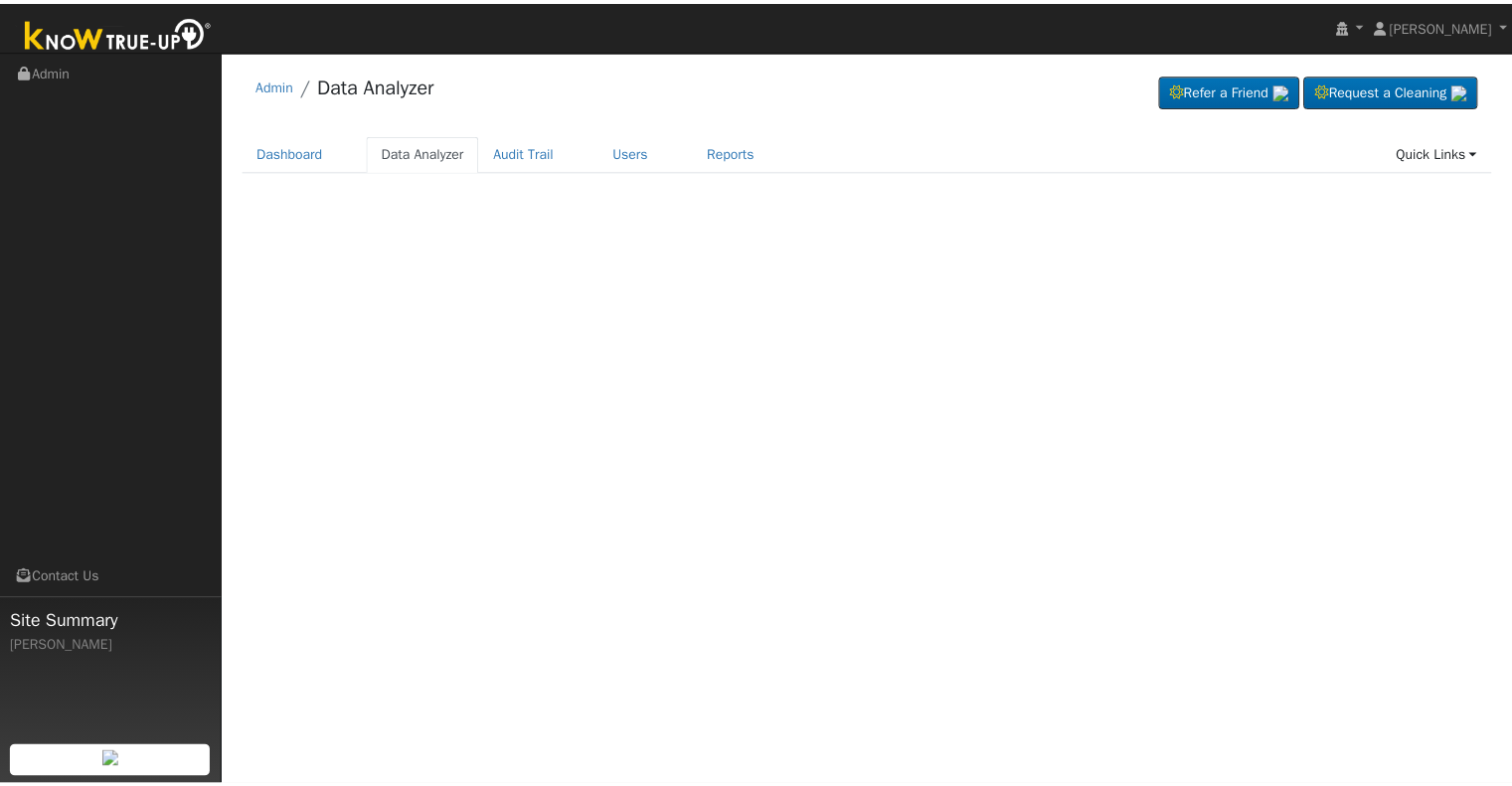 scroll, scrollTop: 0, scrollLeft: 0, axis: both 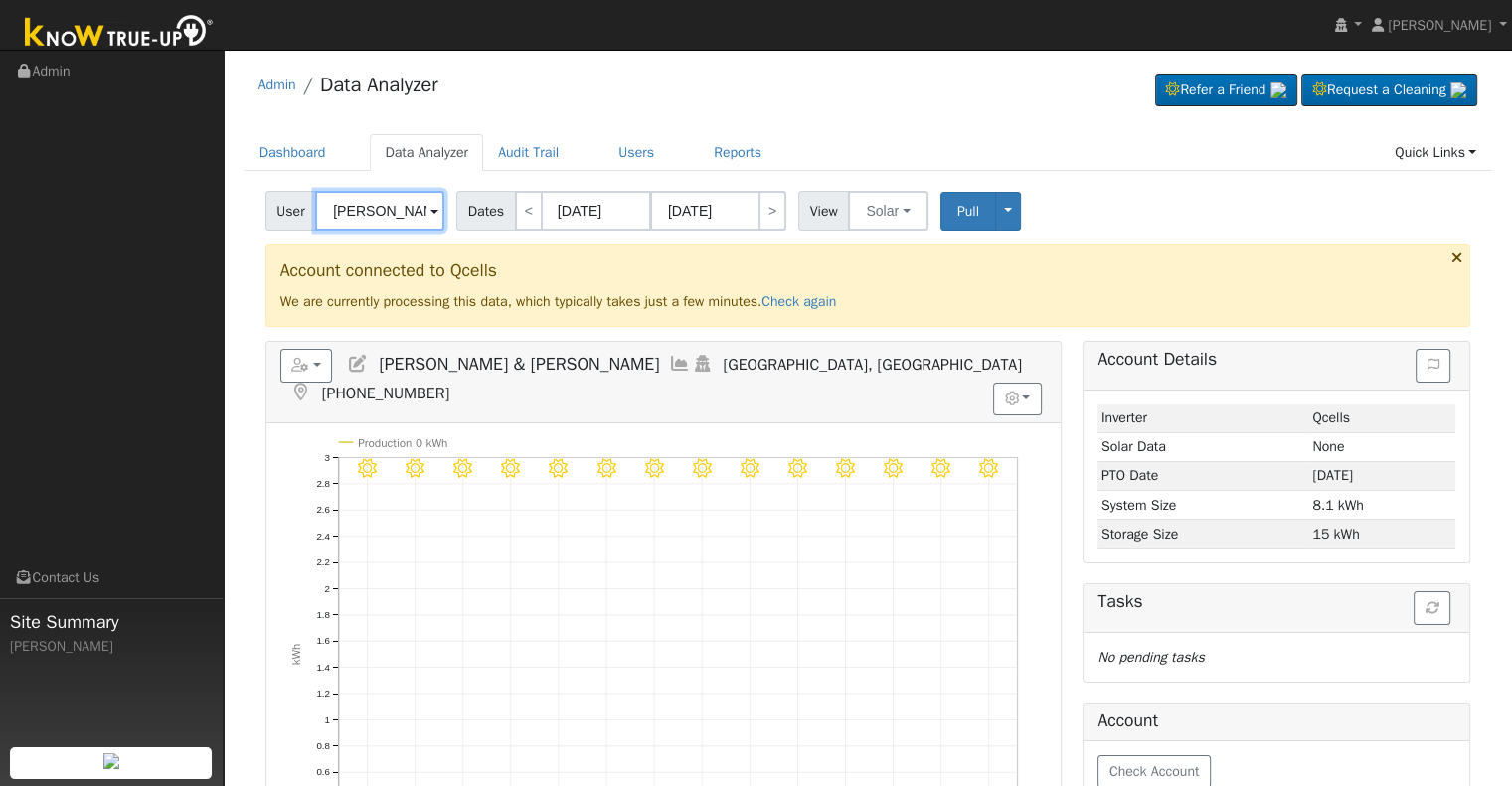 click on "[PERSON_NAME] & [PERSON_NAME]" at bounding box center [380, 211] 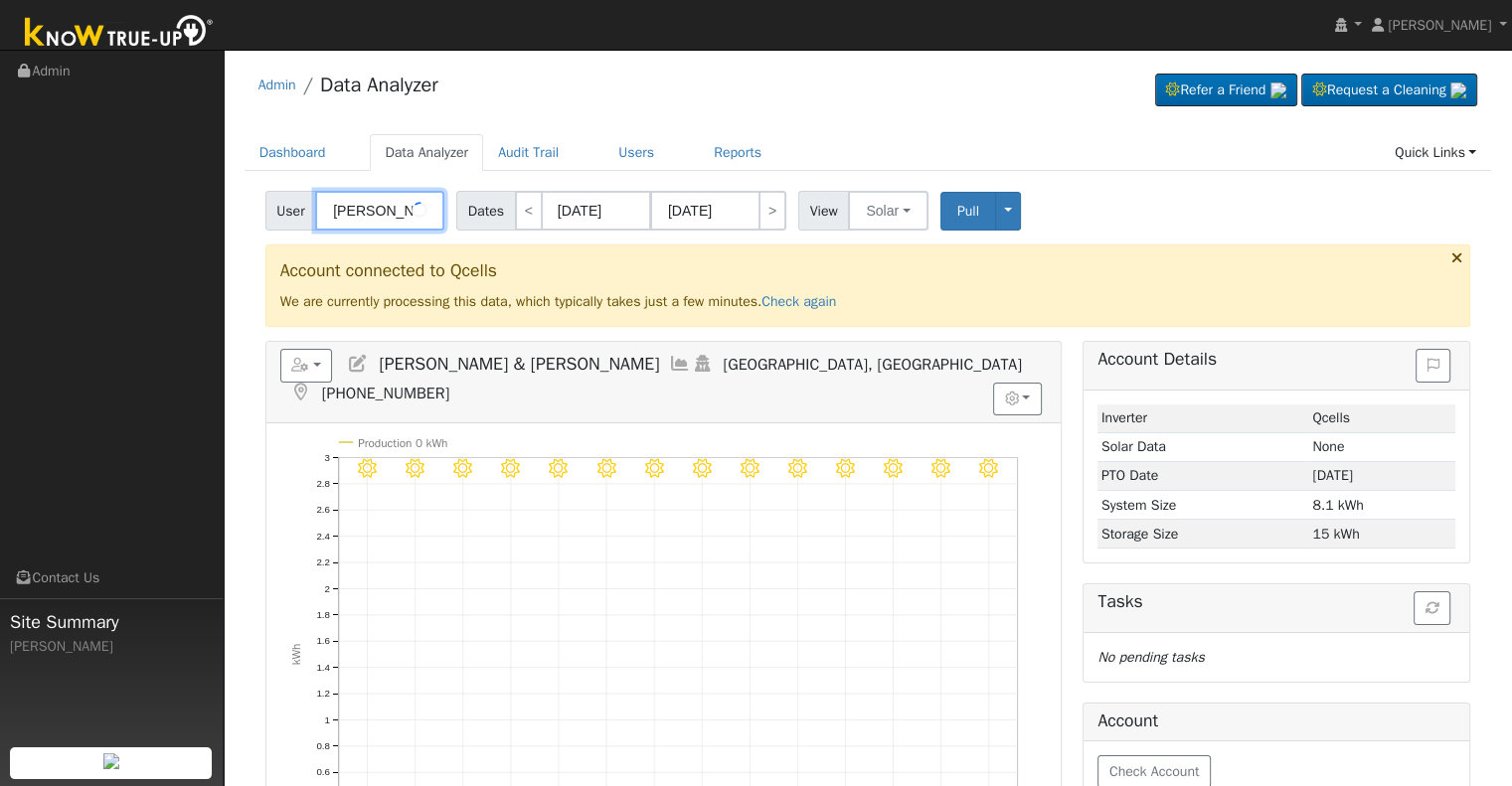 click on "[PERSON_NAME] & [PERSON_NAME]" at bounding box center [380, 211] 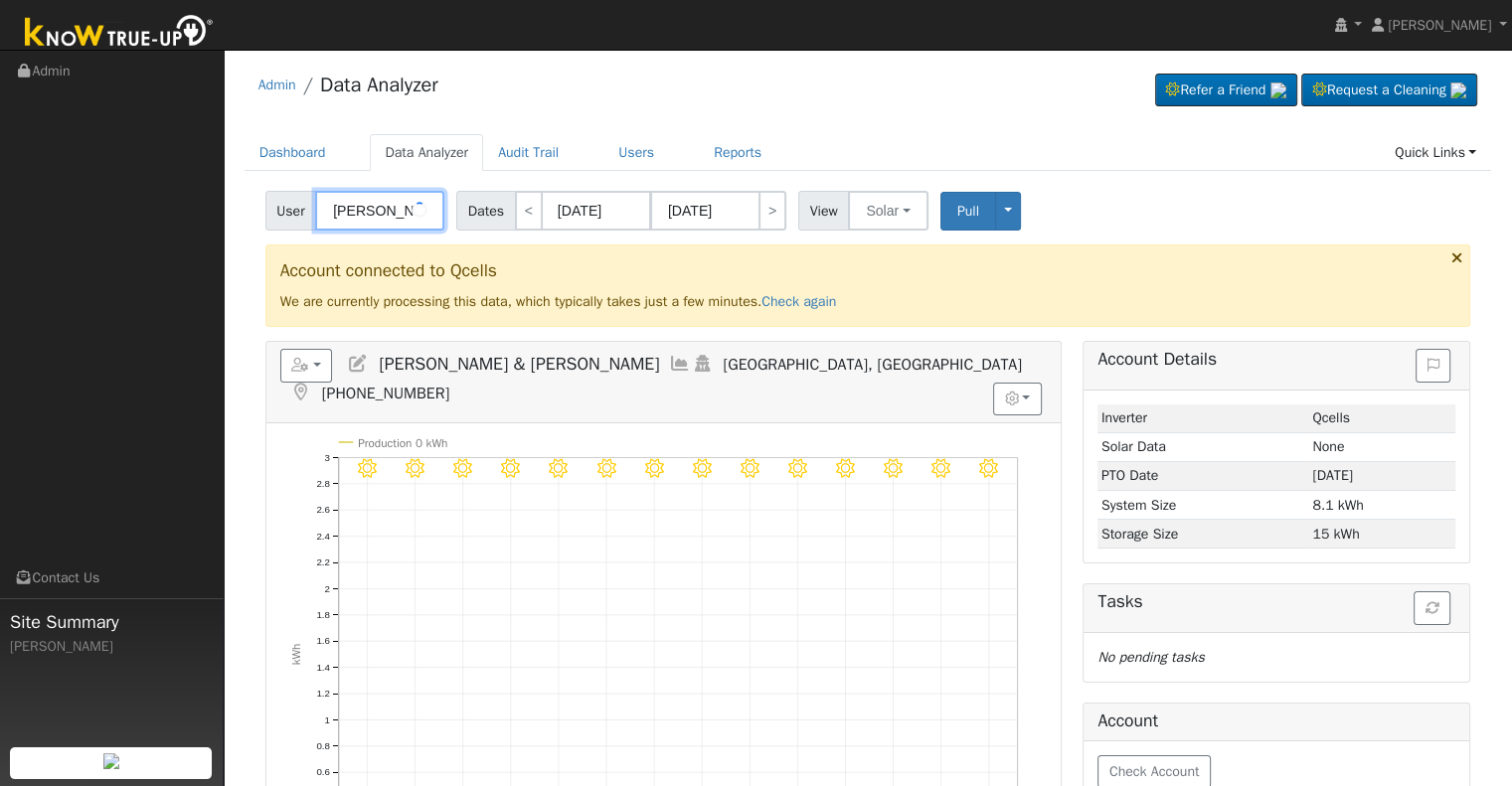 click on "[PERSON_NAME] & [PERSON_NAME]" at bounding box center [380, 211] 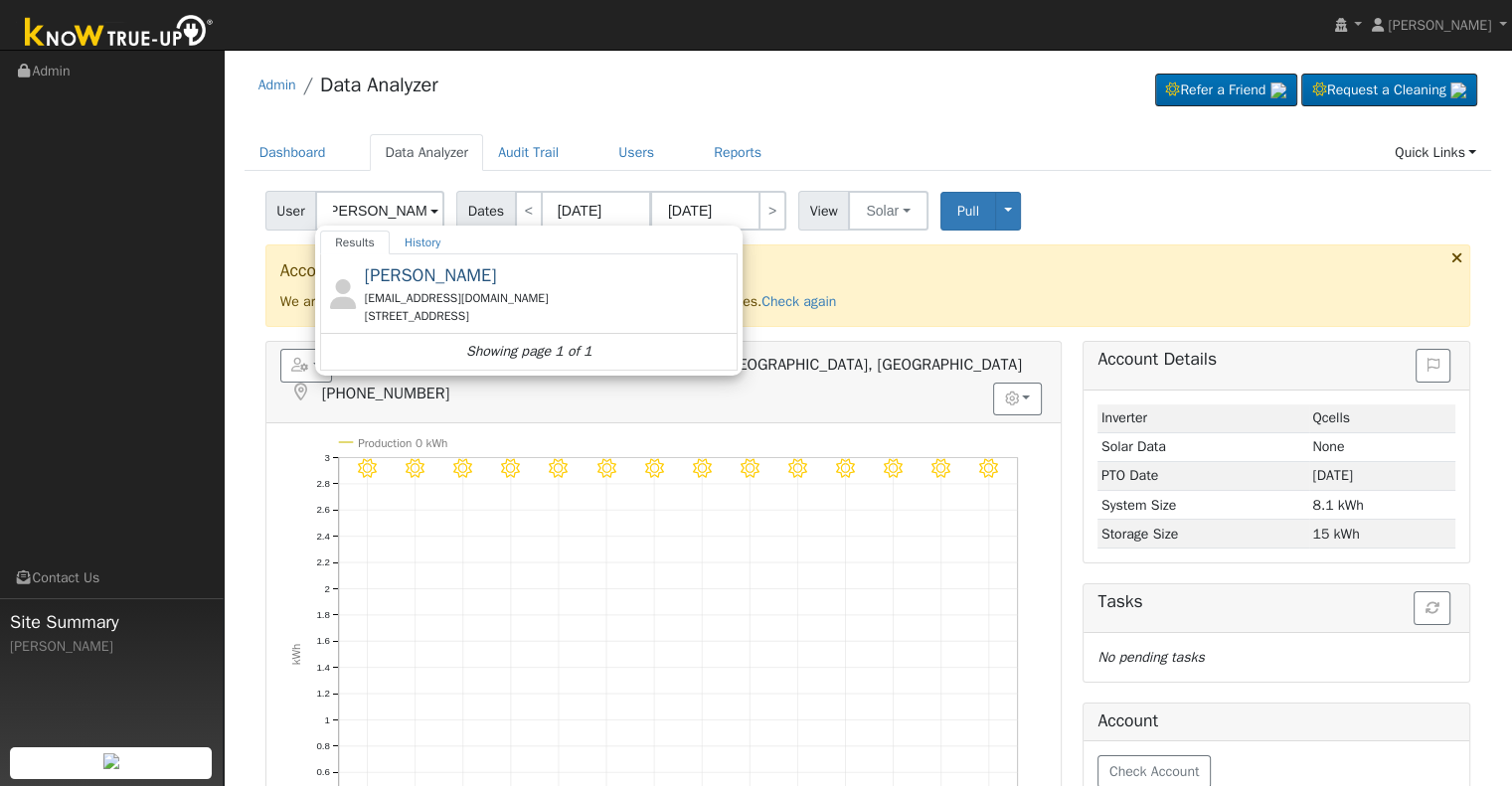 scroll, scrollTop: 0, scrollLeft: 0, axis: both 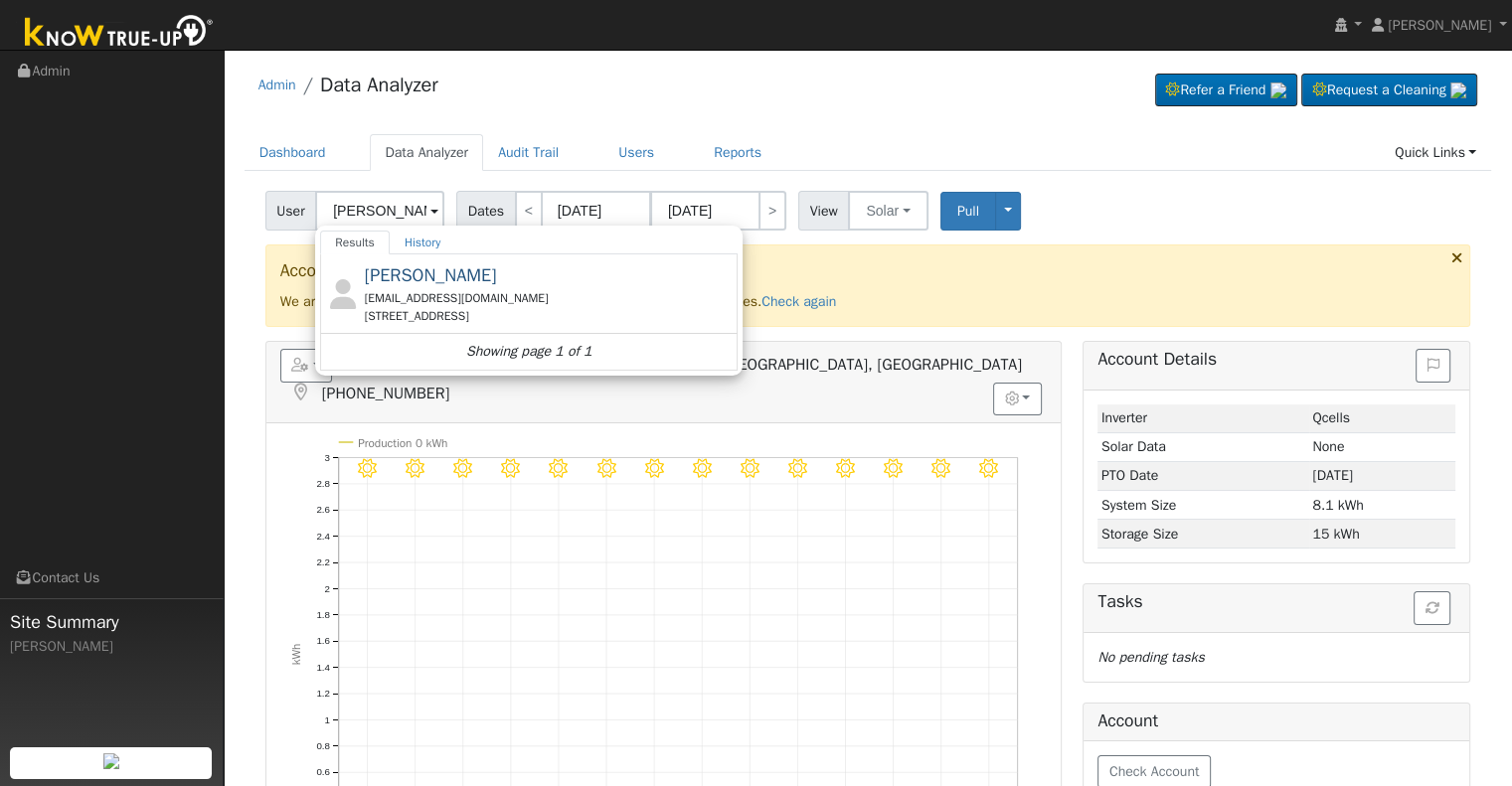 click on "Admin
Data Analyzer
Refer a Friend
Request a Cleaning" at bounding box center [868, 89] 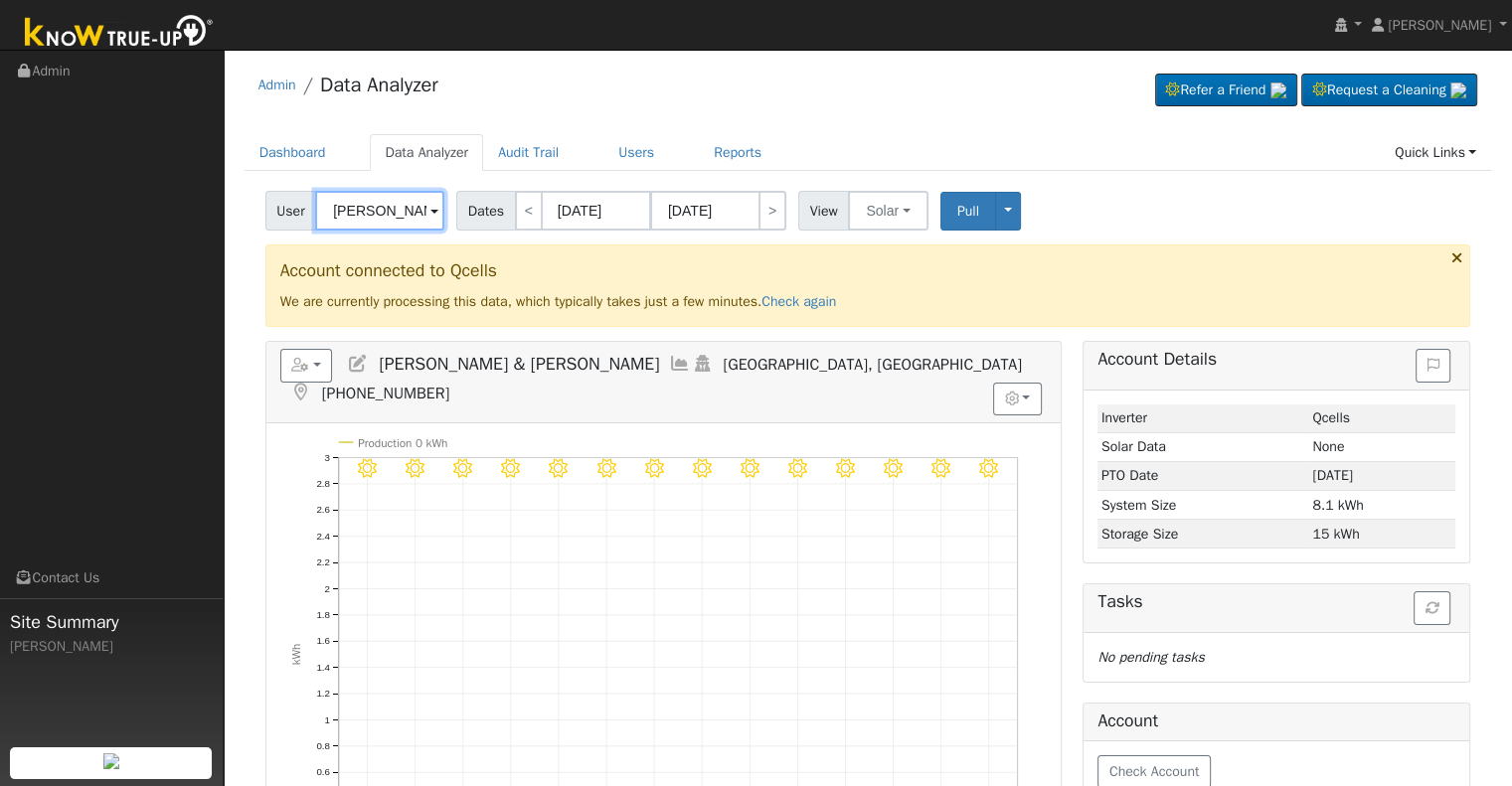 click on "[PERSON_NAME] & [PERSON_NAME]" at bounding box center [380, 211] 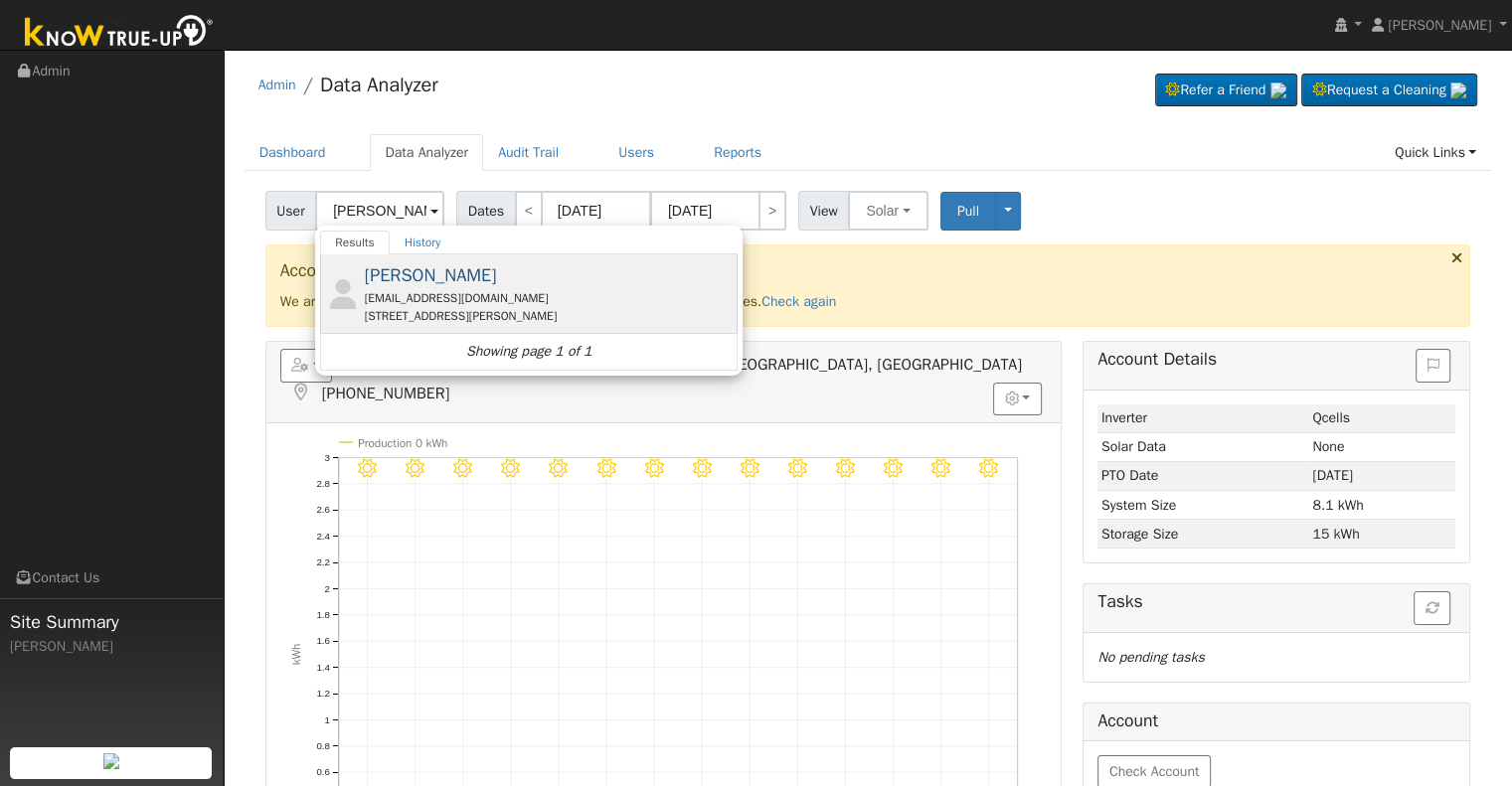 click on "sarahherrera87@icloud.com" at bounding box center (549, 298) 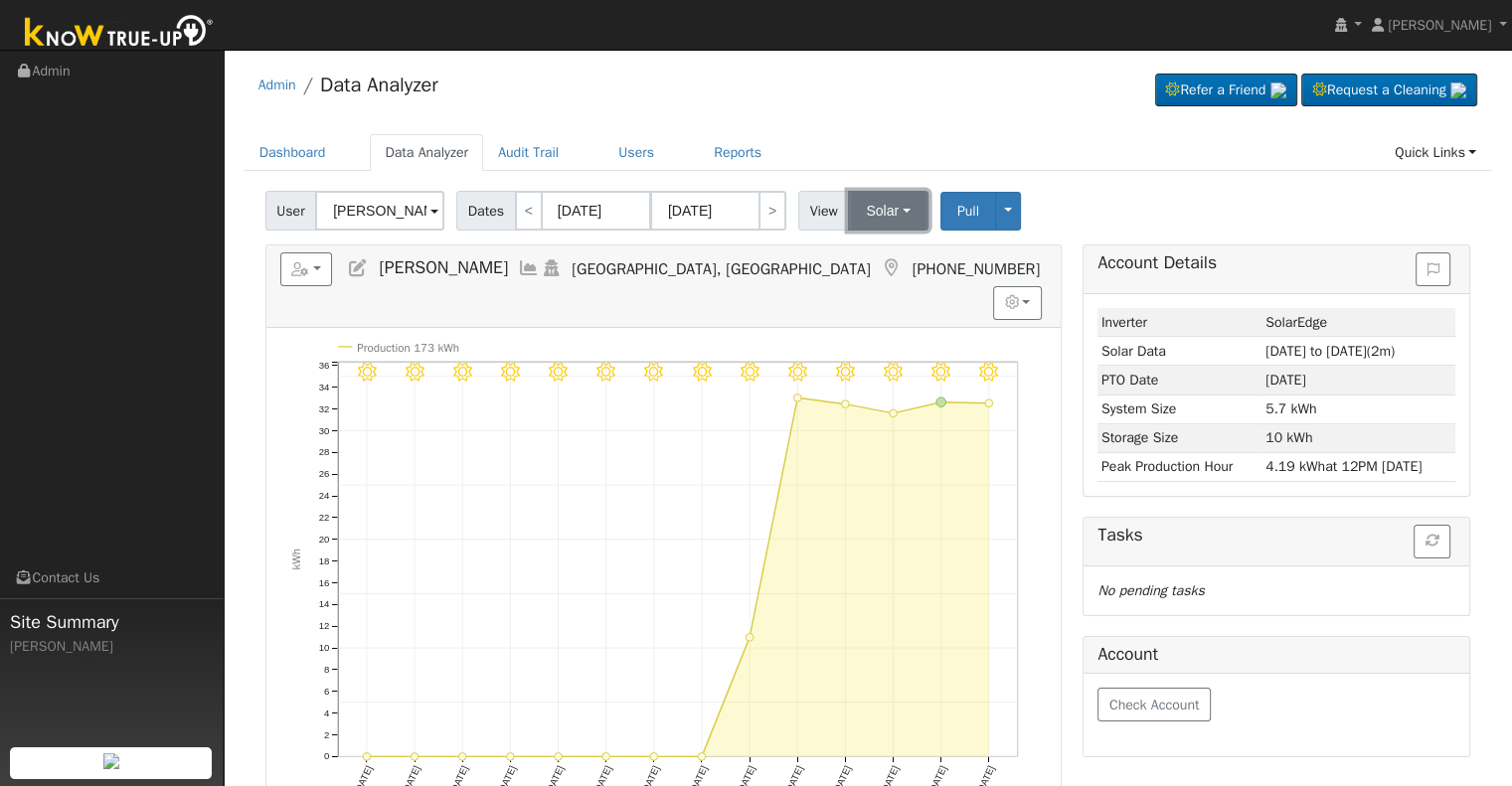 click on "Solar" at bounding box center [888, 211] 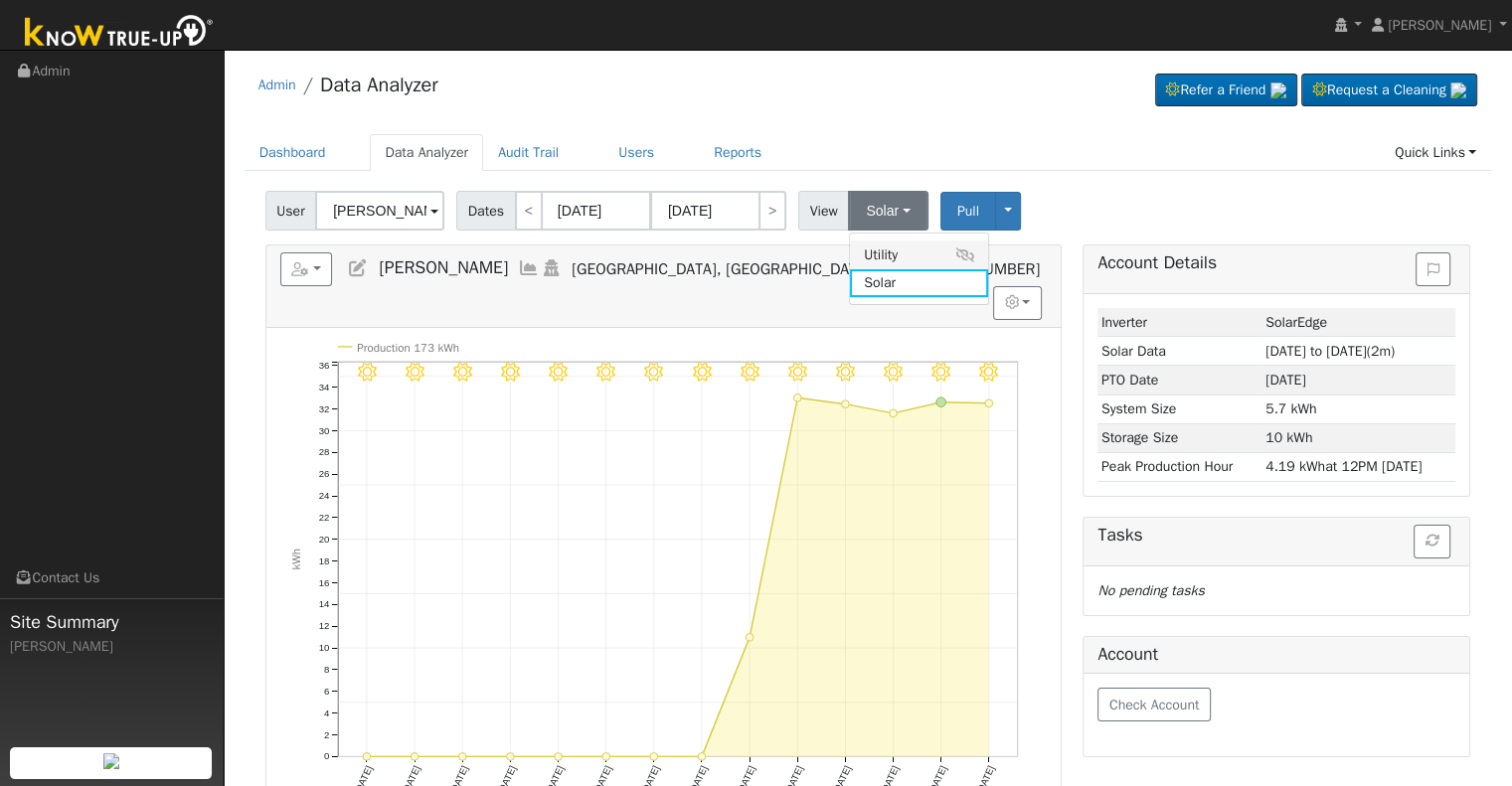click on "Utility" at bounding box center [919, 254] 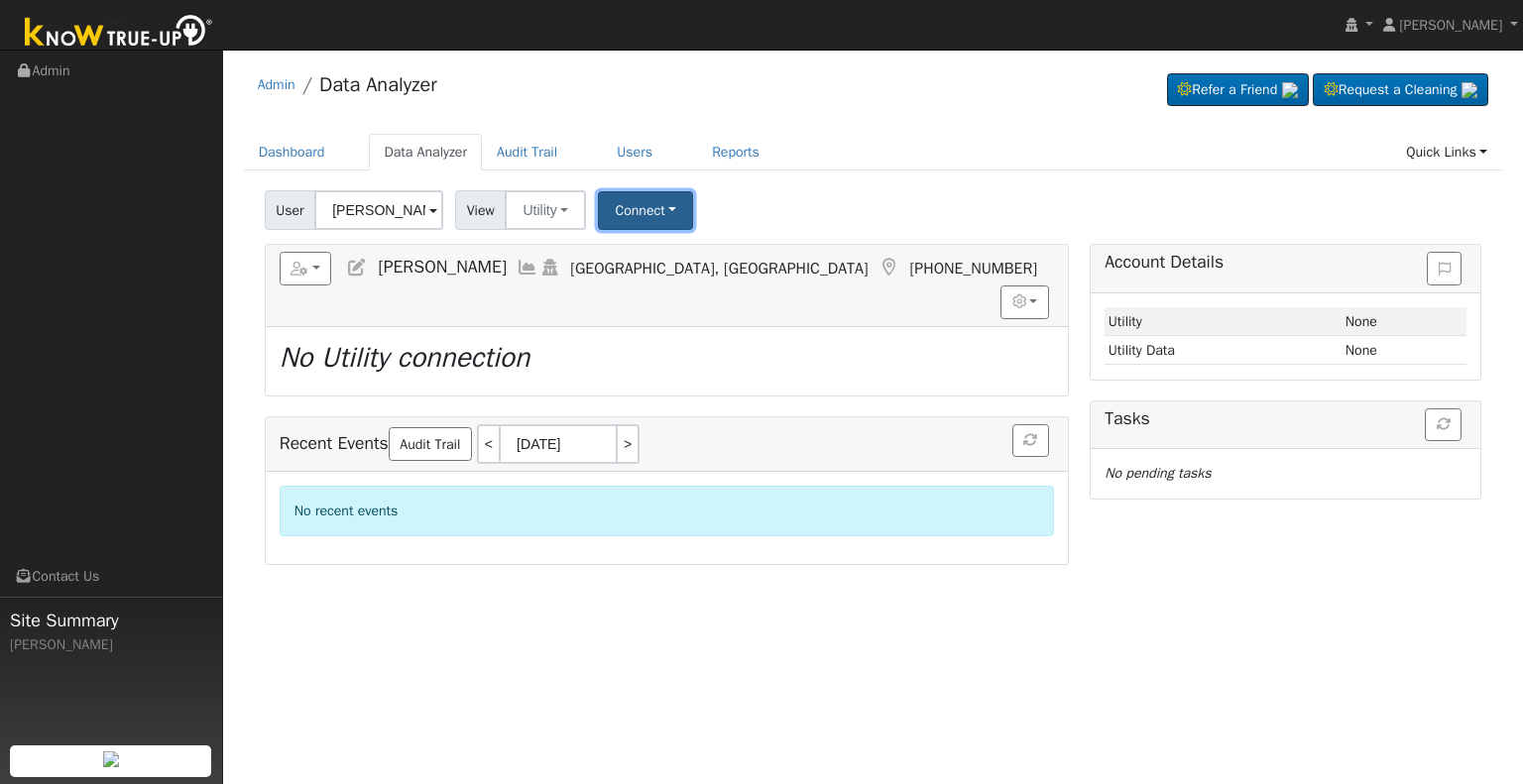 click on "Connect" at bounding box center (645, 210) 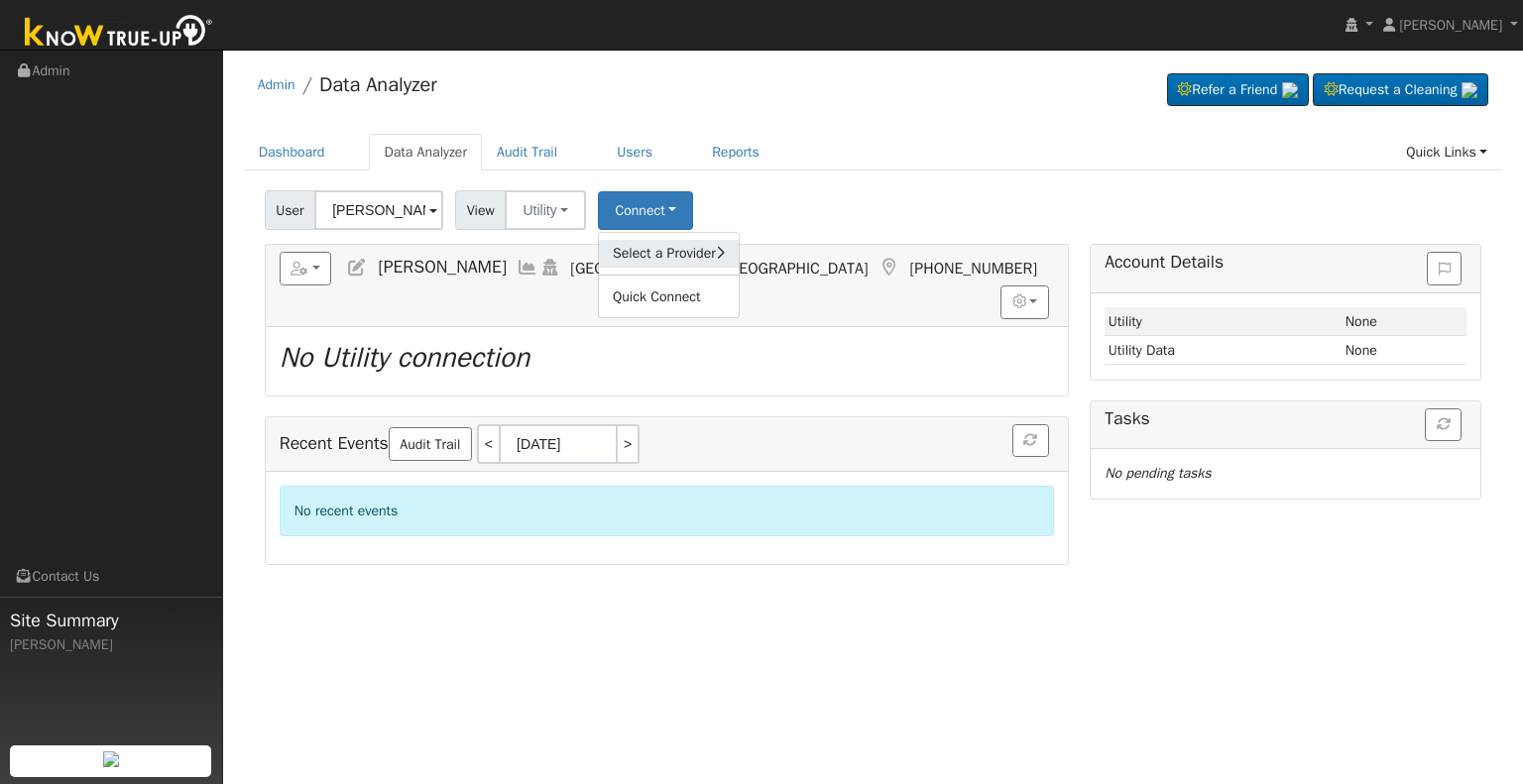 click on "Select a Provider" 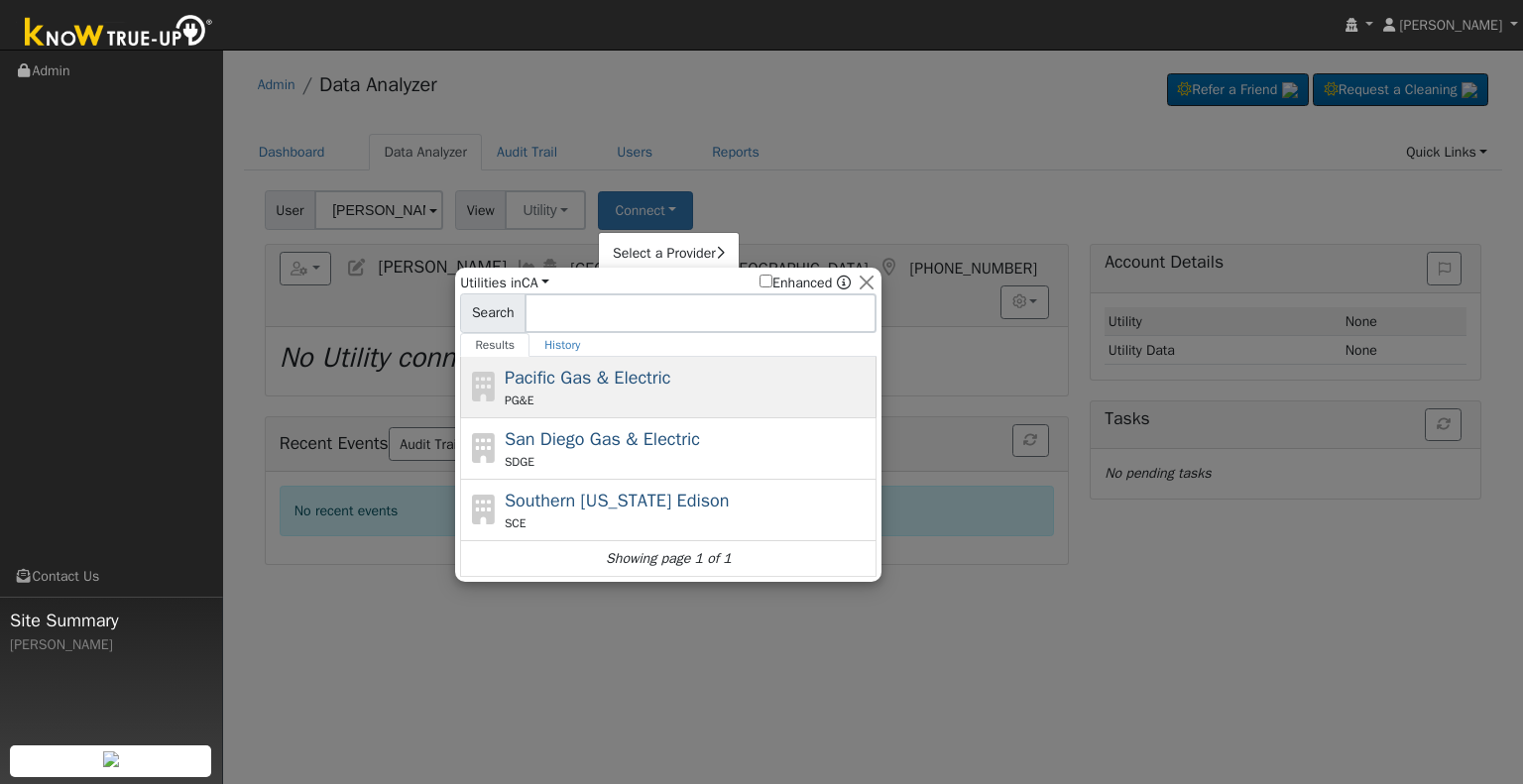 click on "Pacific Gas & Electric PG&E" at bounding box center [688, 387] 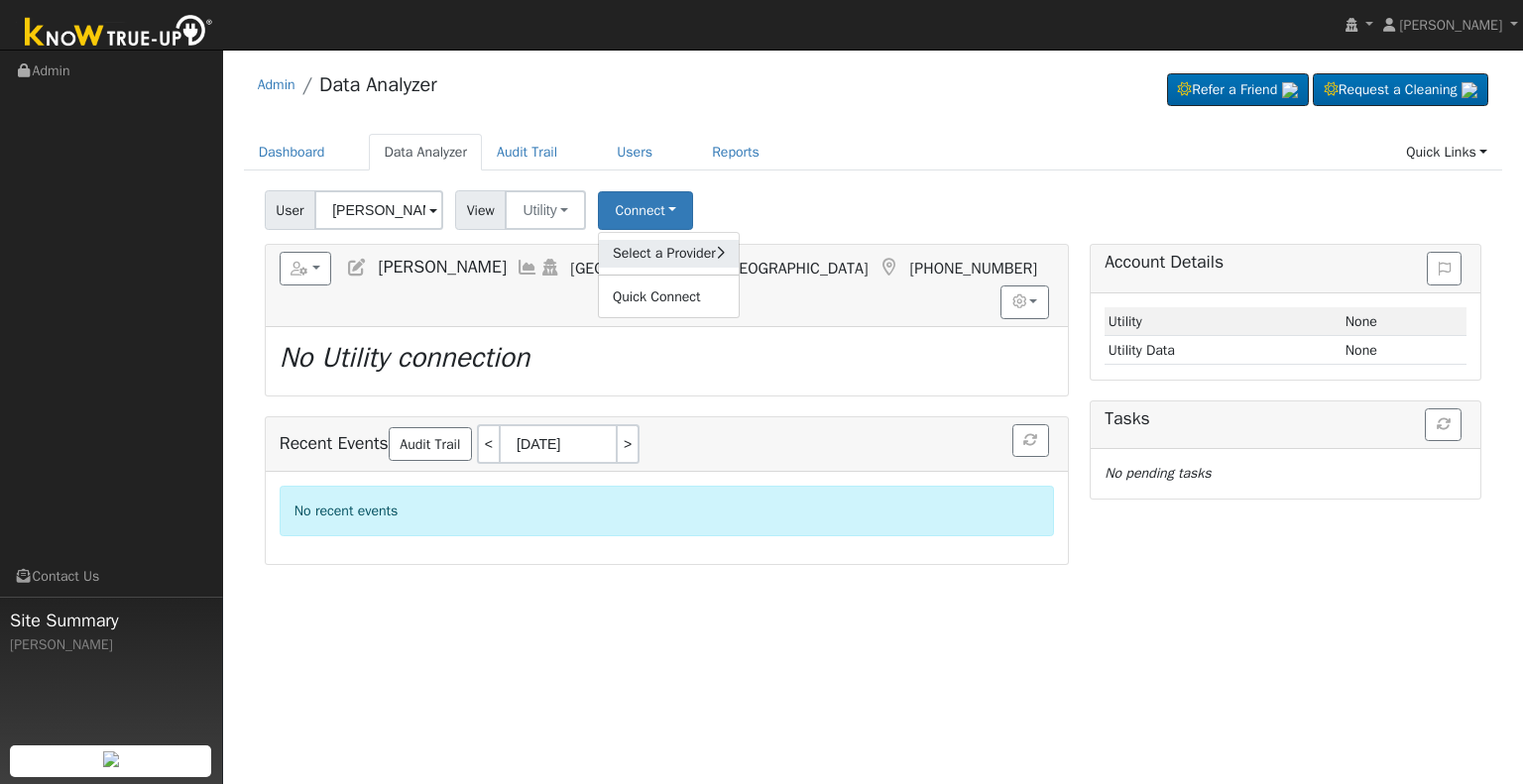 click on "Select a Provider" 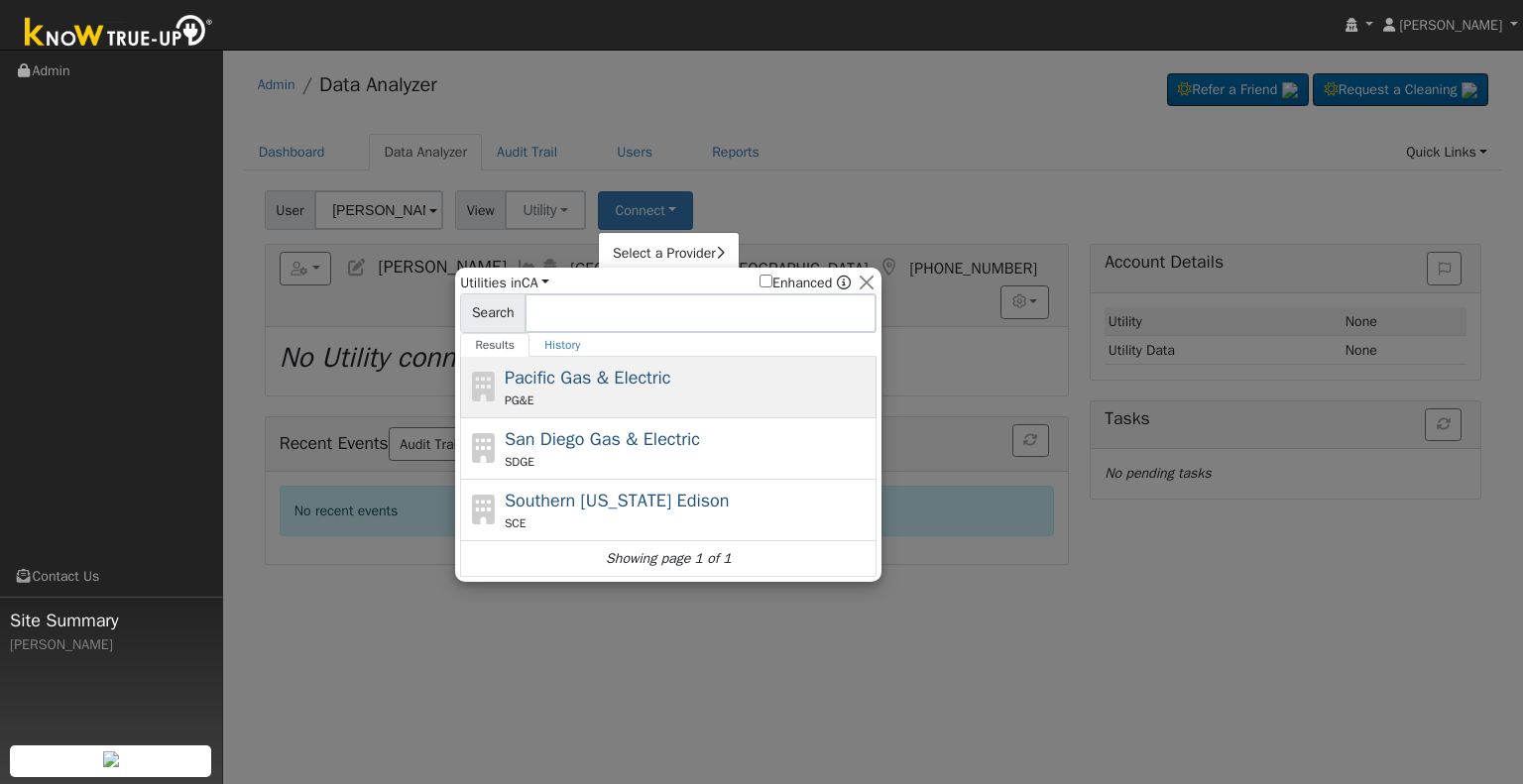 click on "Pacific Gas & Electric" at bounding box center (588, 378) 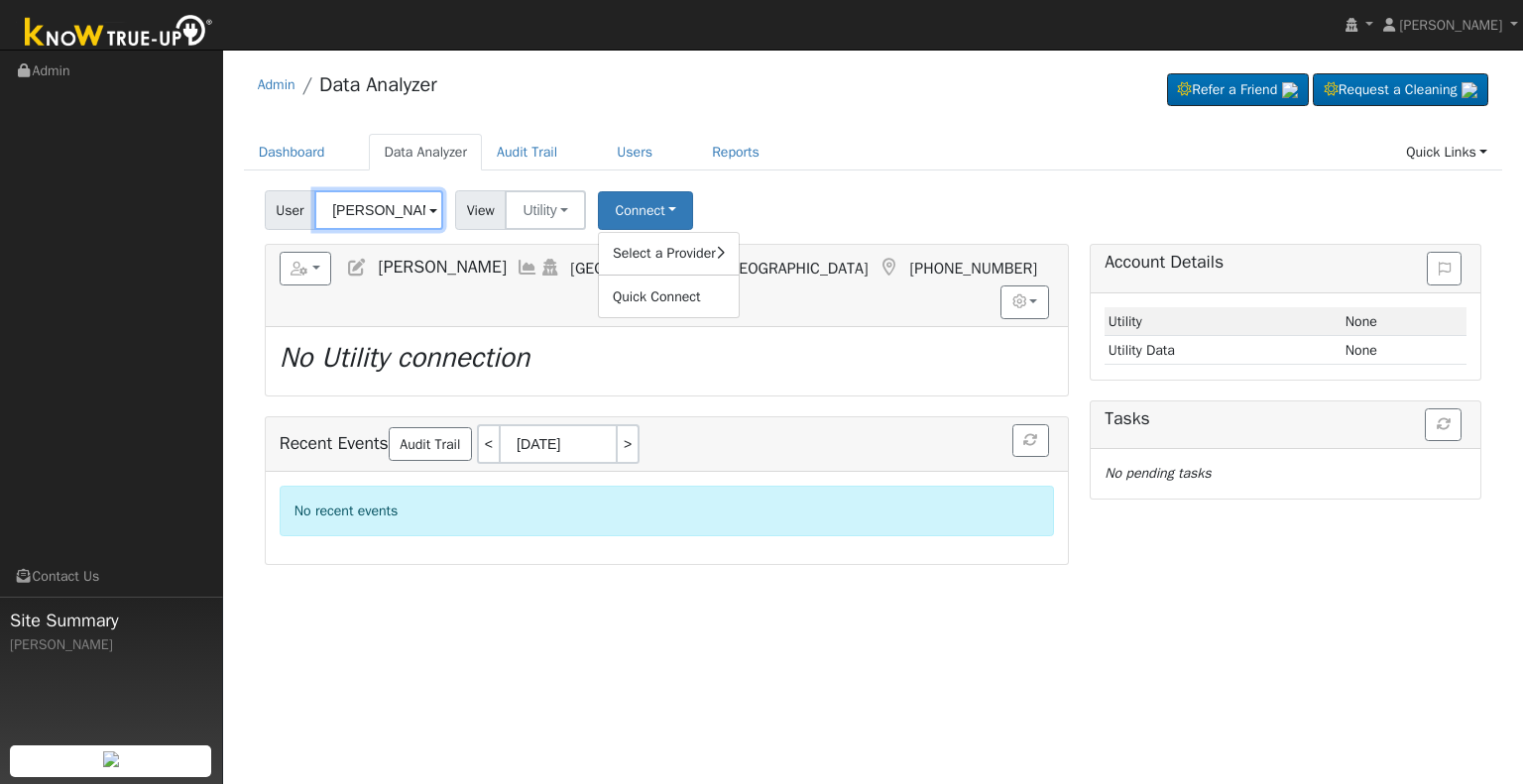 click on "[PERSON_NAME]" at bounding box center [379, 210] 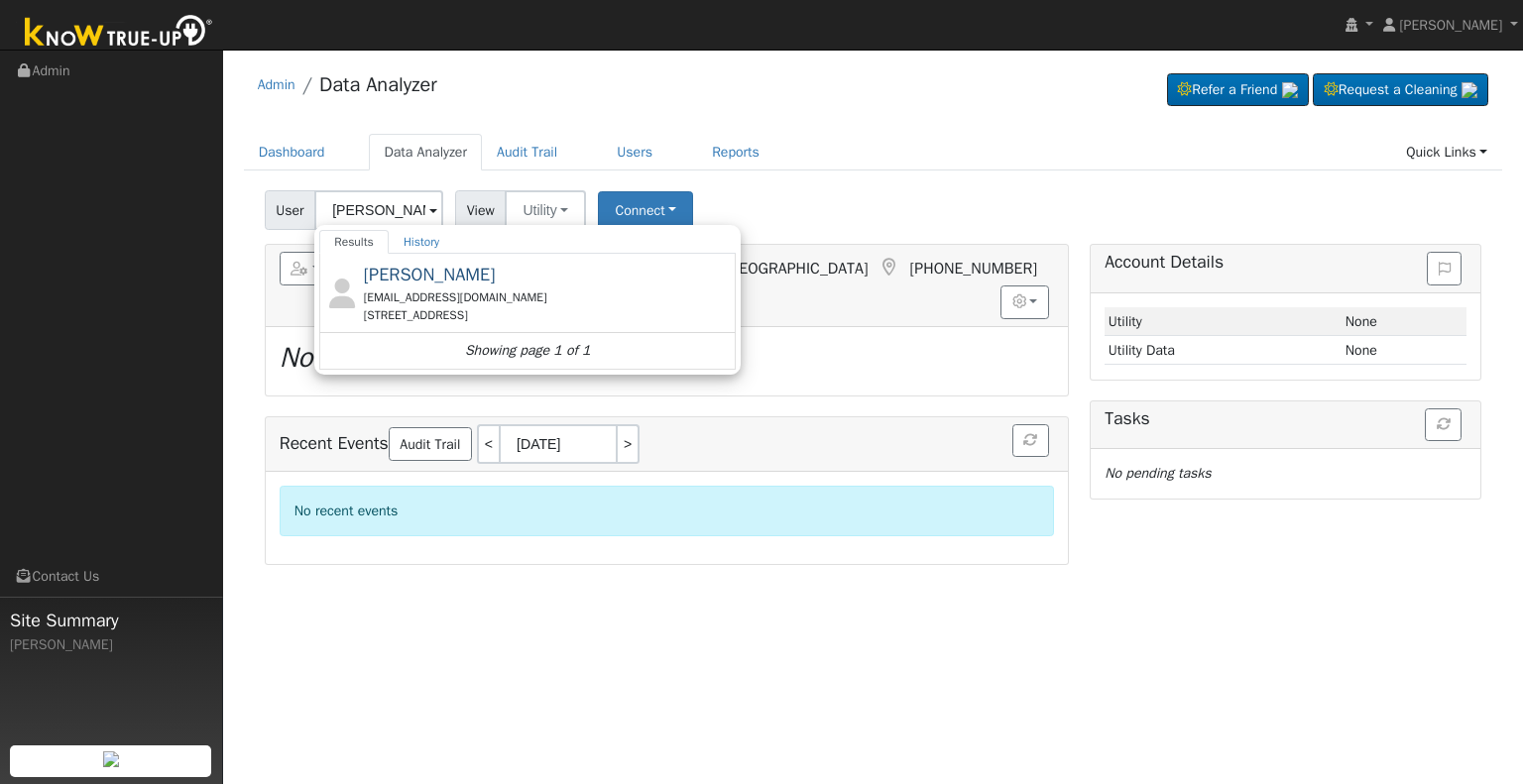 click on "johnandanna6812@gmail.com" at bounding box center [547, 297] 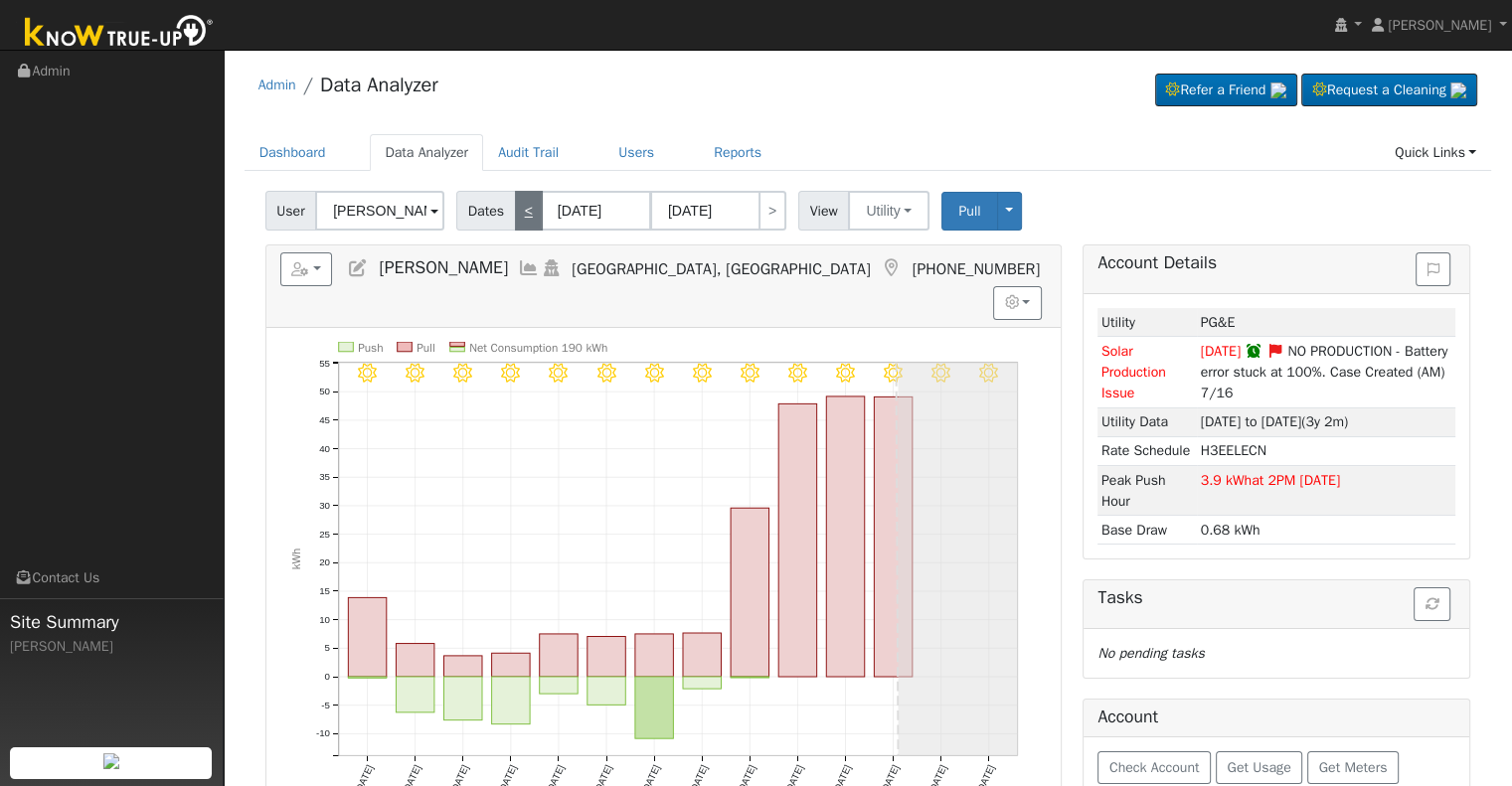 click on "<" at bounding box center [529, 211] 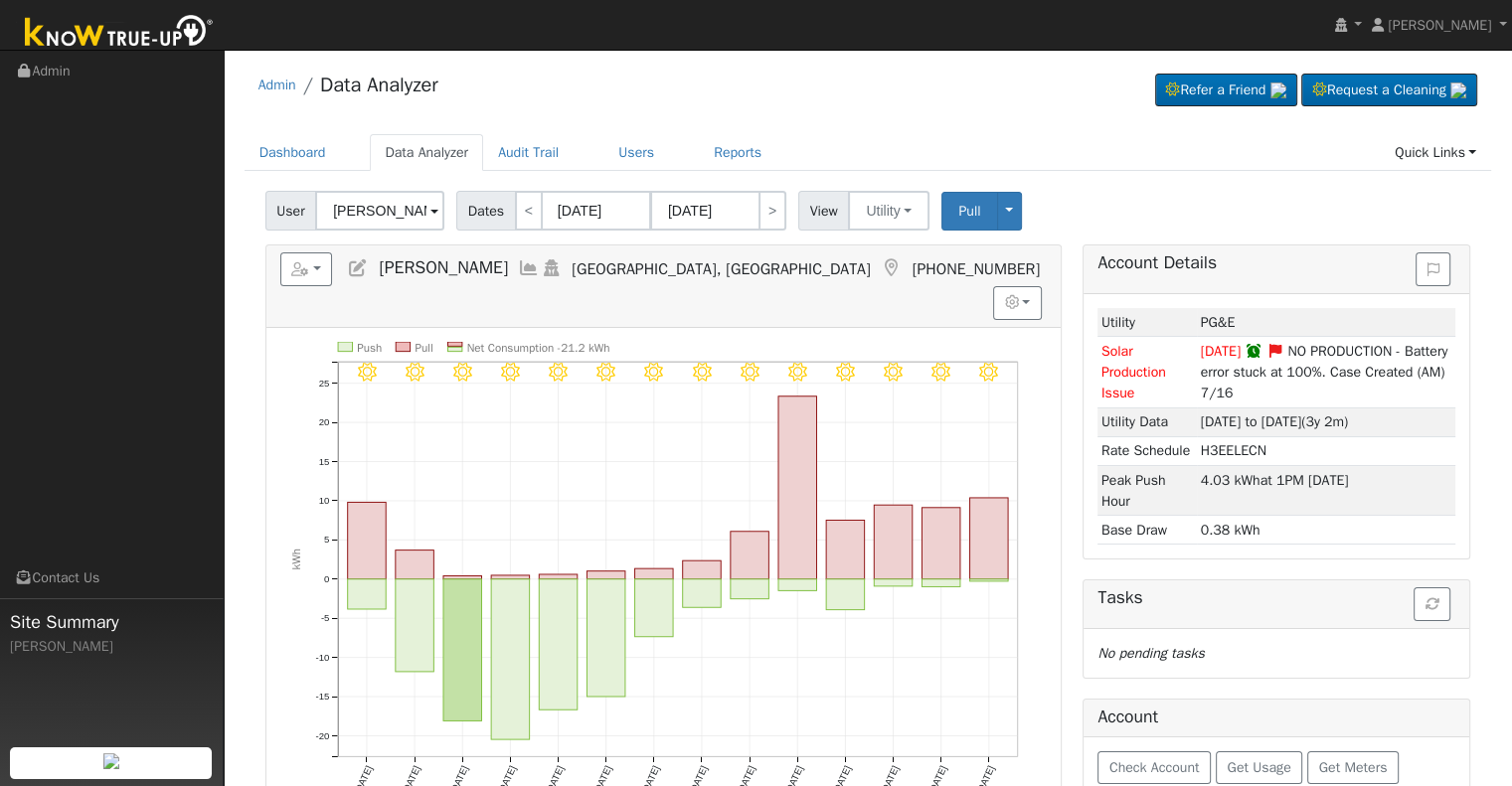 click on "Dates  <  06/19/2025 07/02/2025 >" at bounding box center (623, 211) 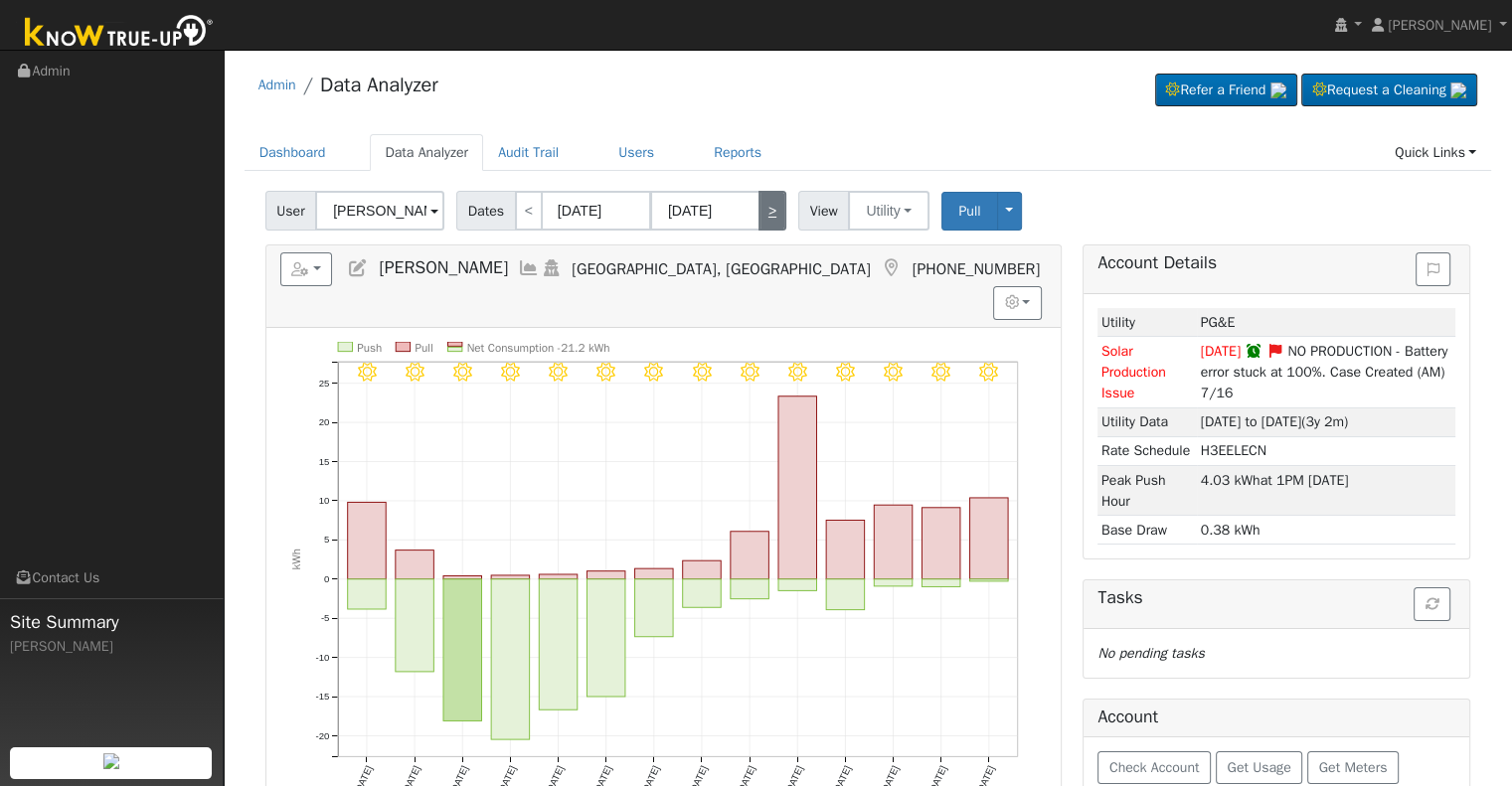 click on ">" at bounding box center [772, 211] 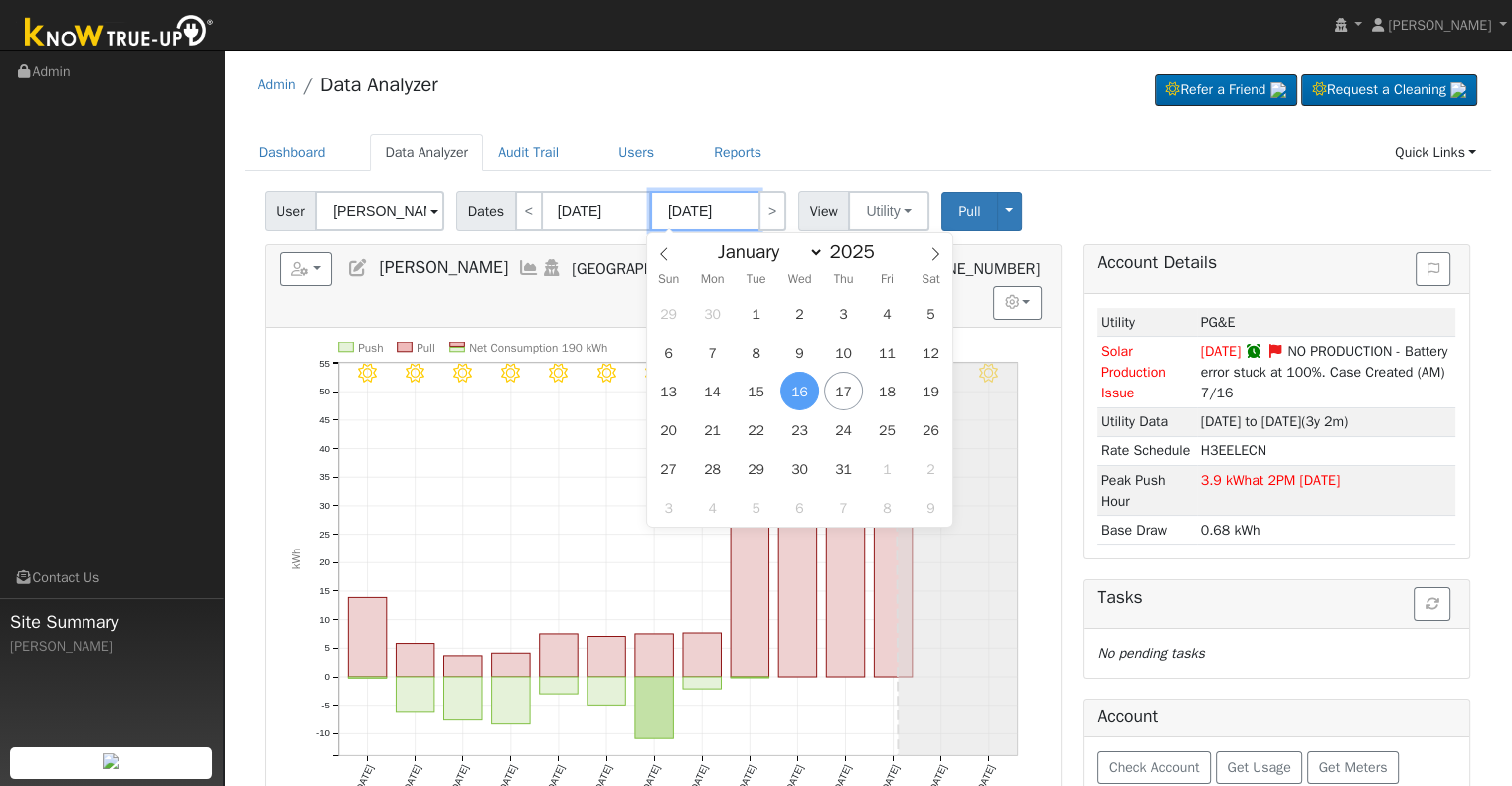 click on "[DATE]" at bounding box center [705, 211] 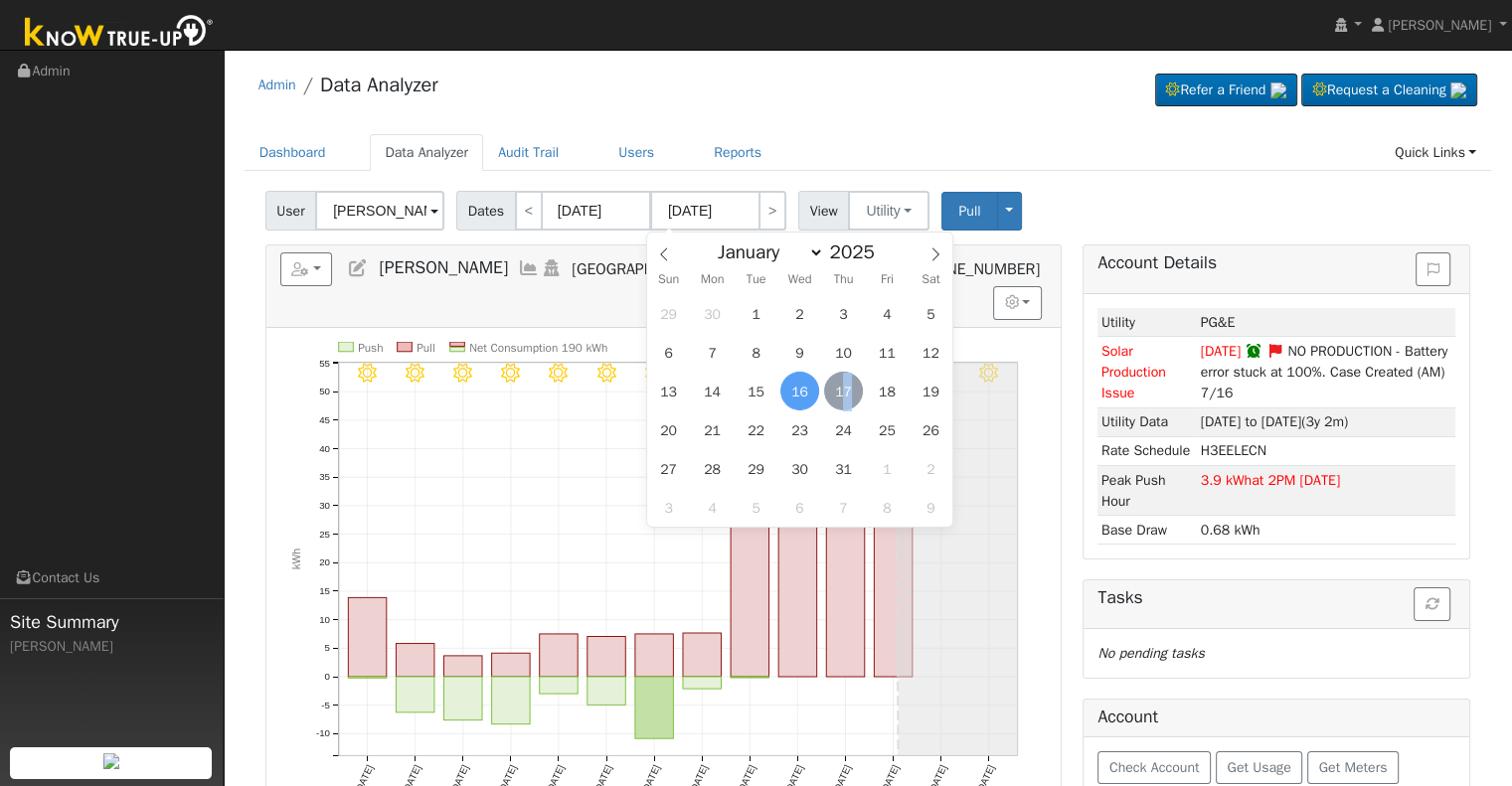 click on "17" at bounding box center [843, 391] 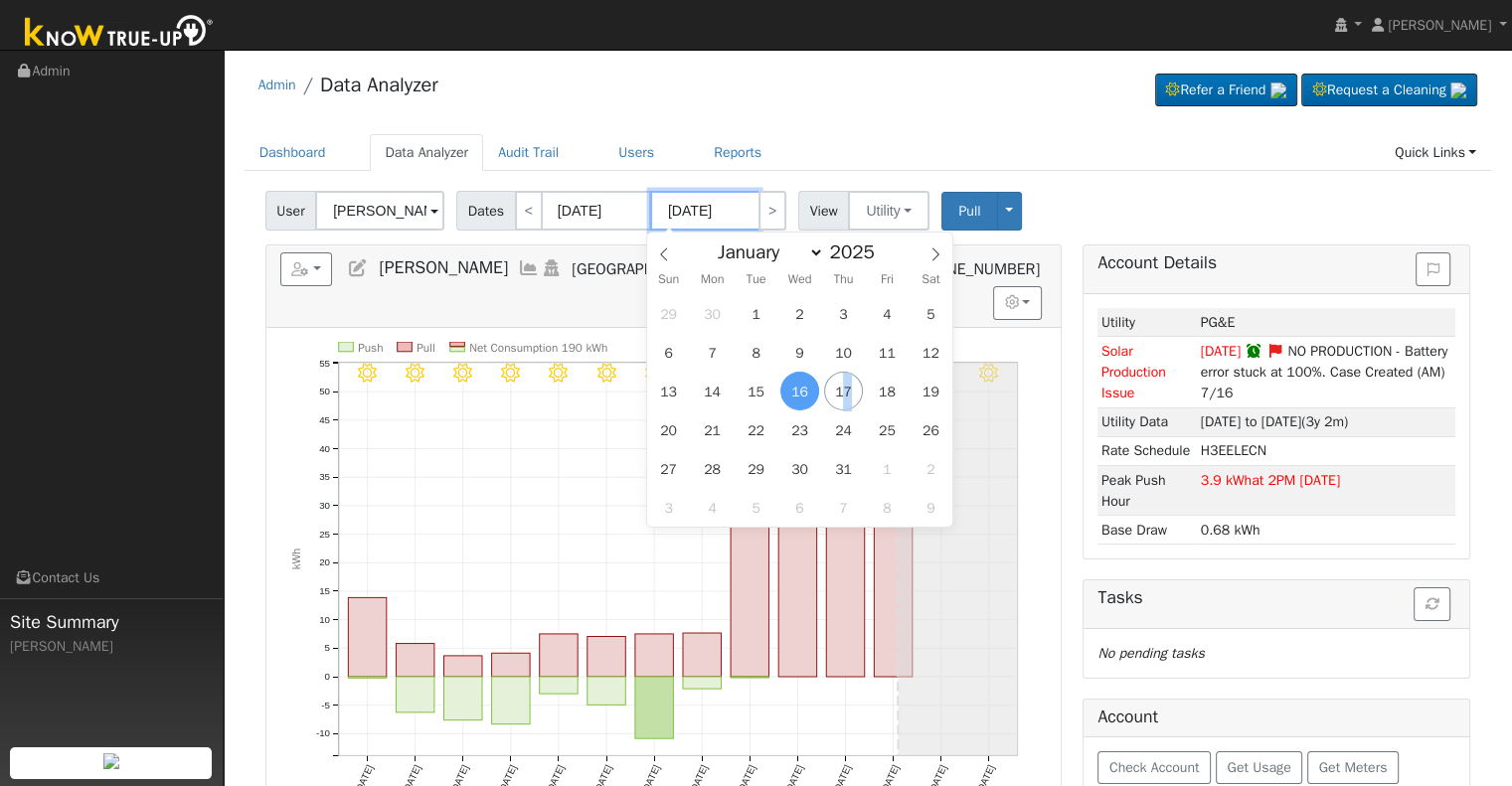 type on "[DATE]" 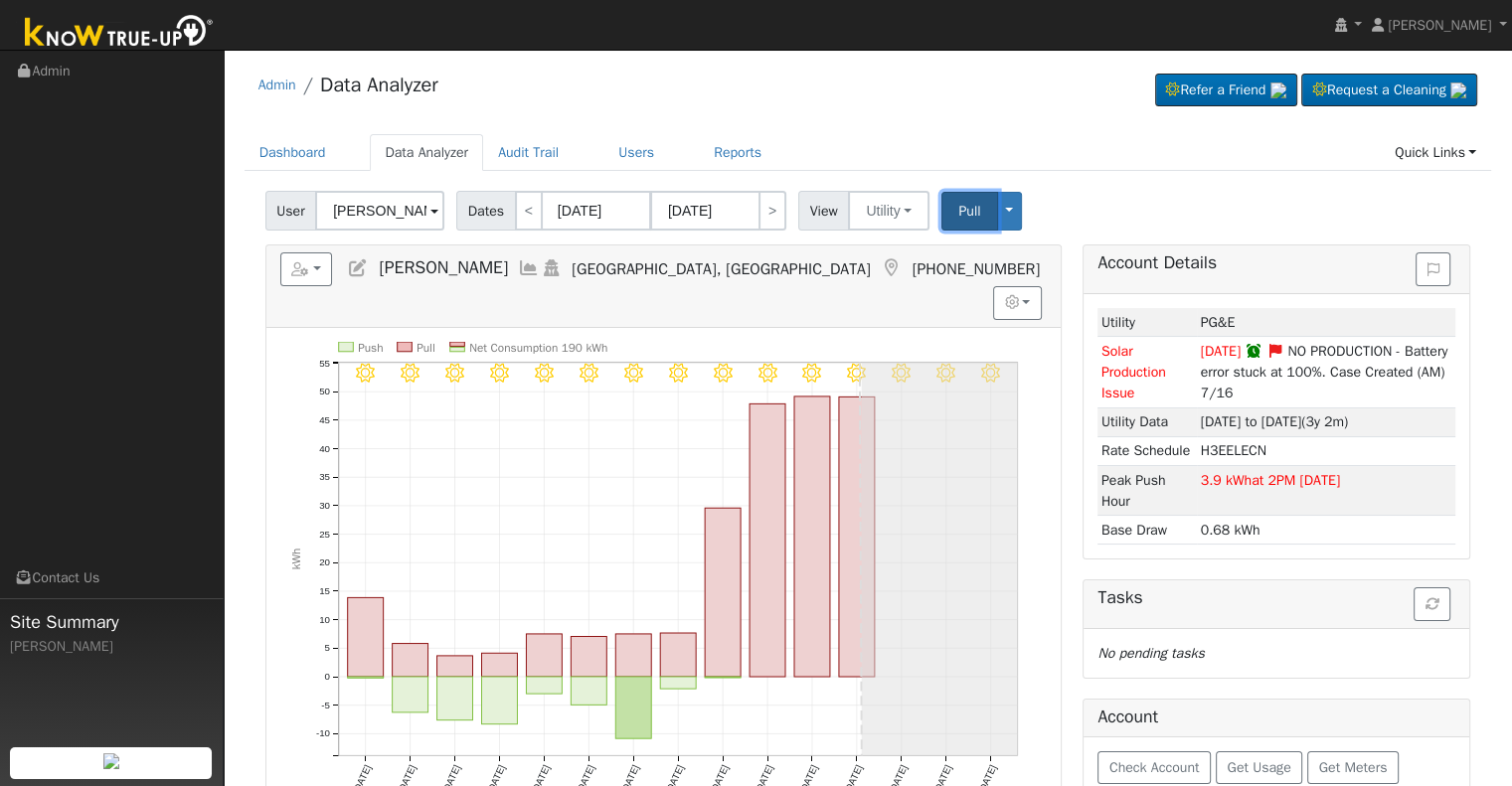 click on "Pull" at bounding box center (969, 211) 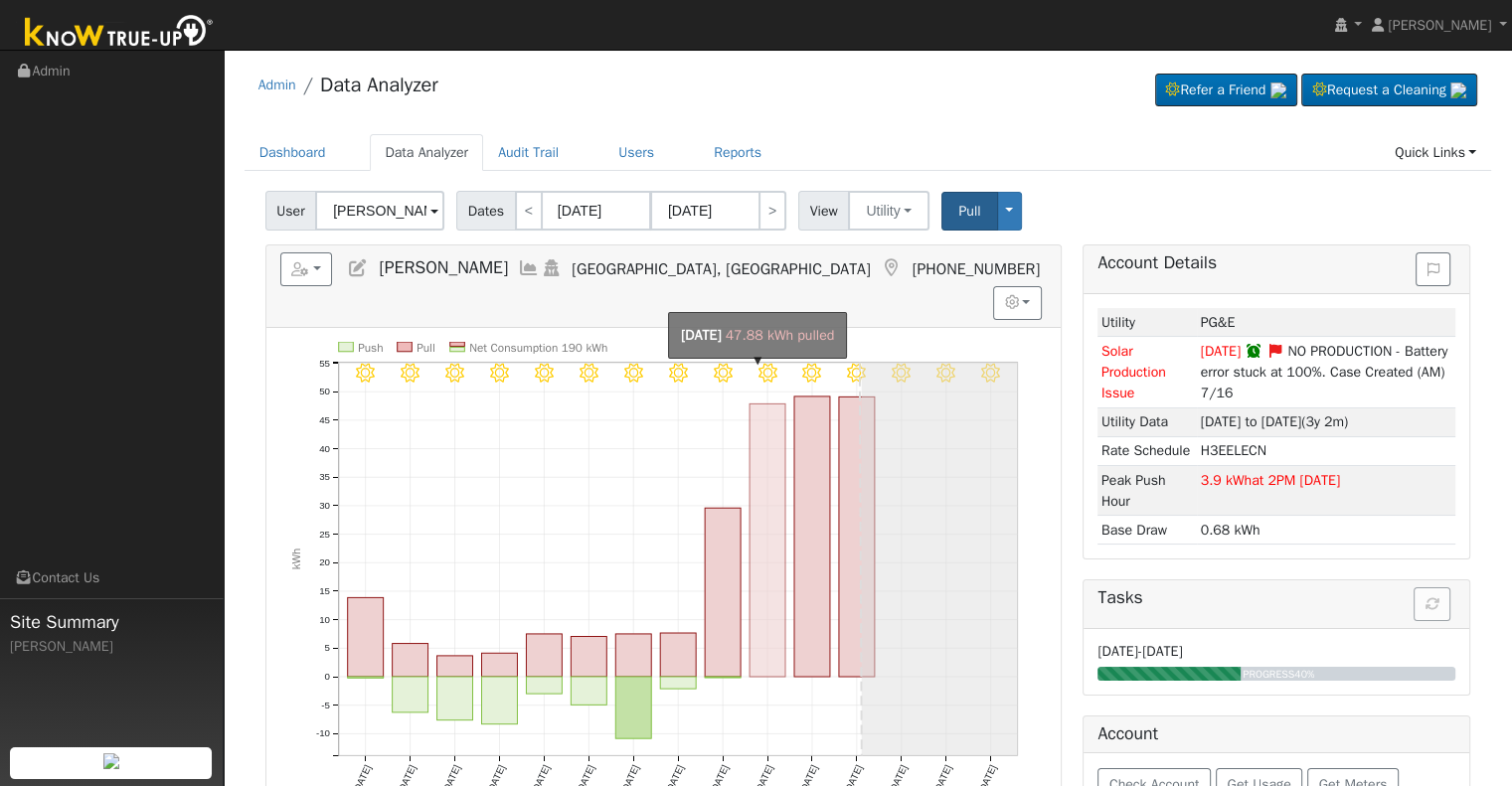 click on "onclick=""" 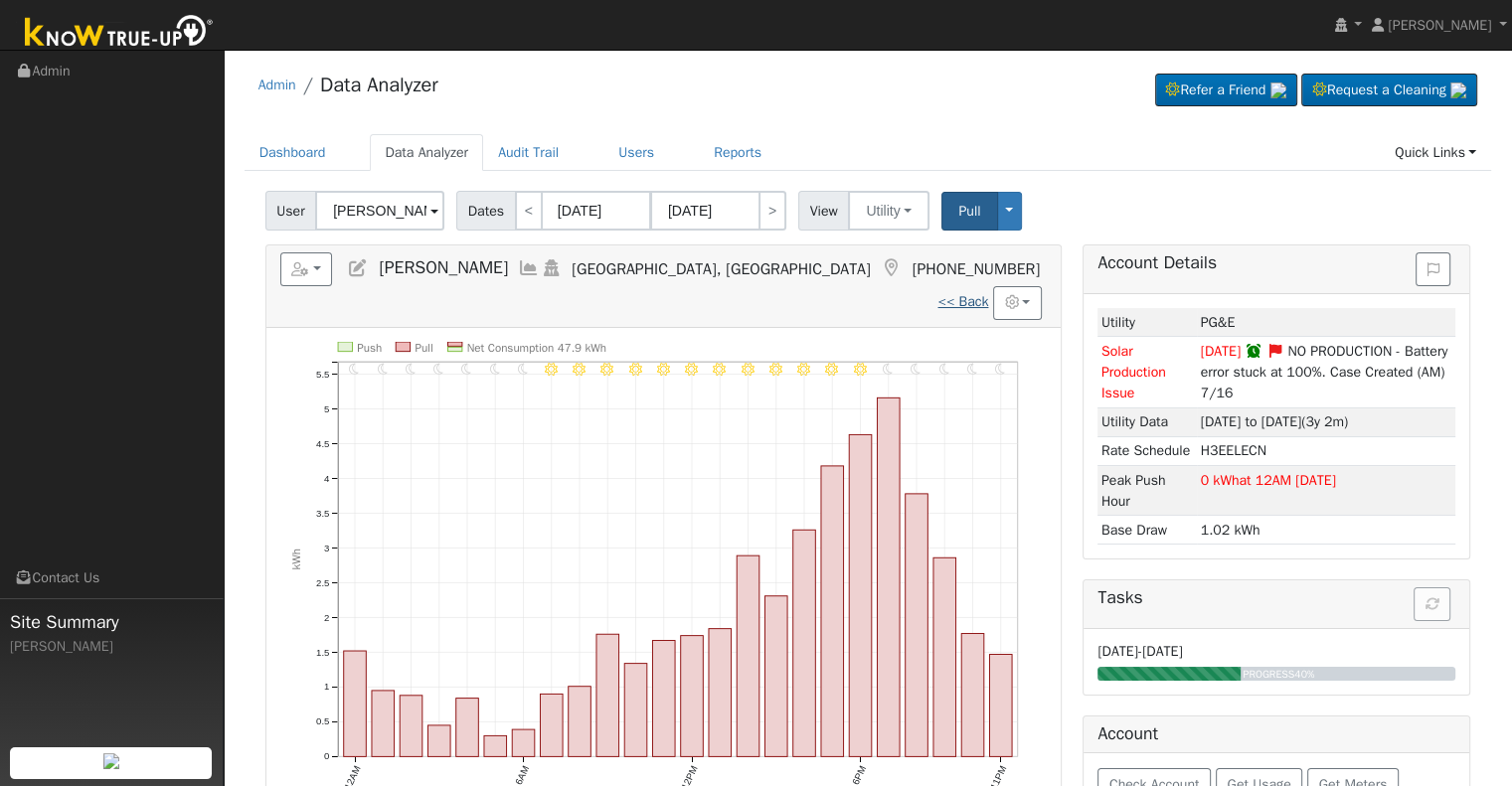 click on "<< Back" at bounding box center [962, 301] 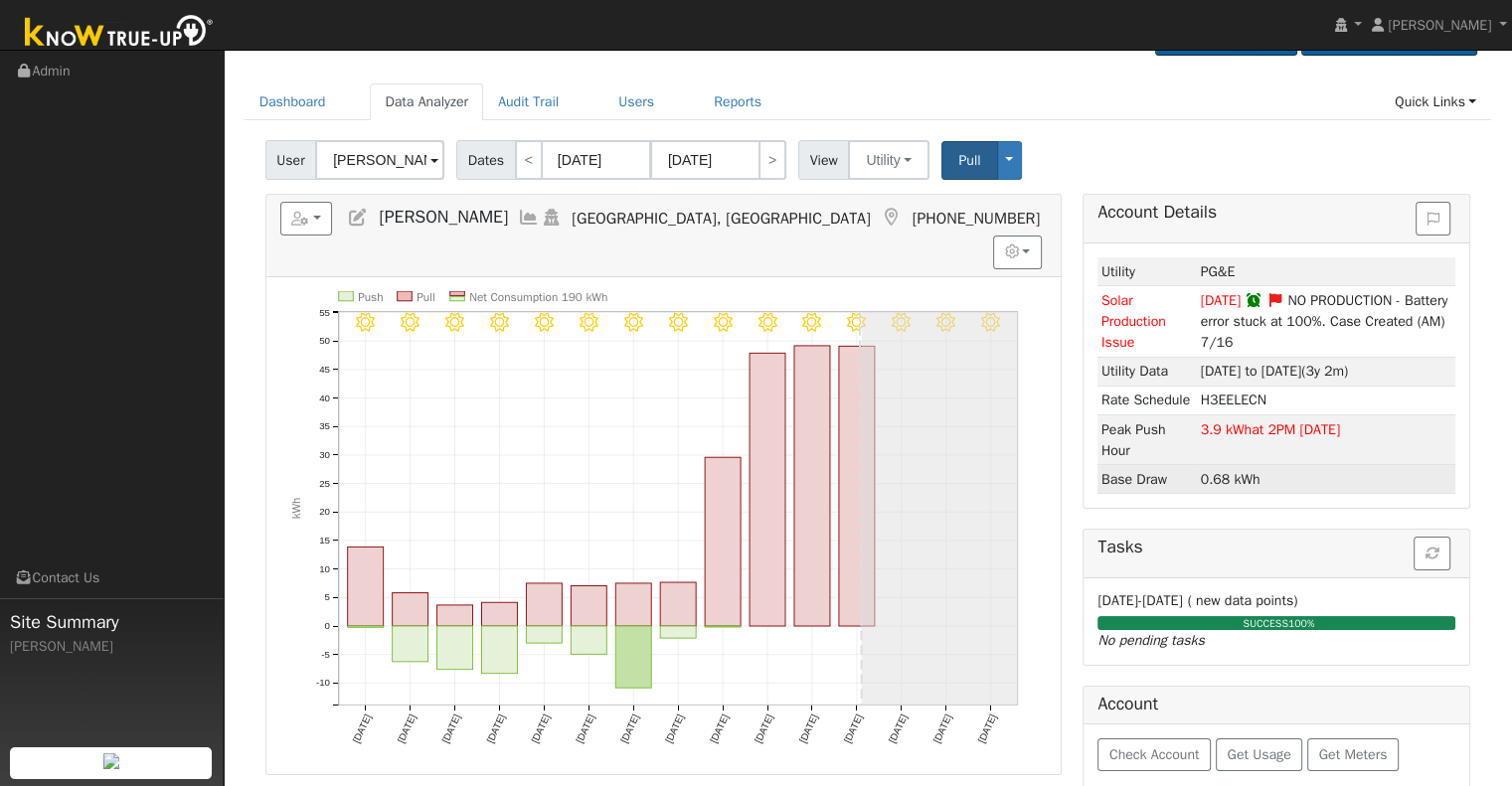 scroll, scrollTop: 0, scrollLeft: 0, axis: both 